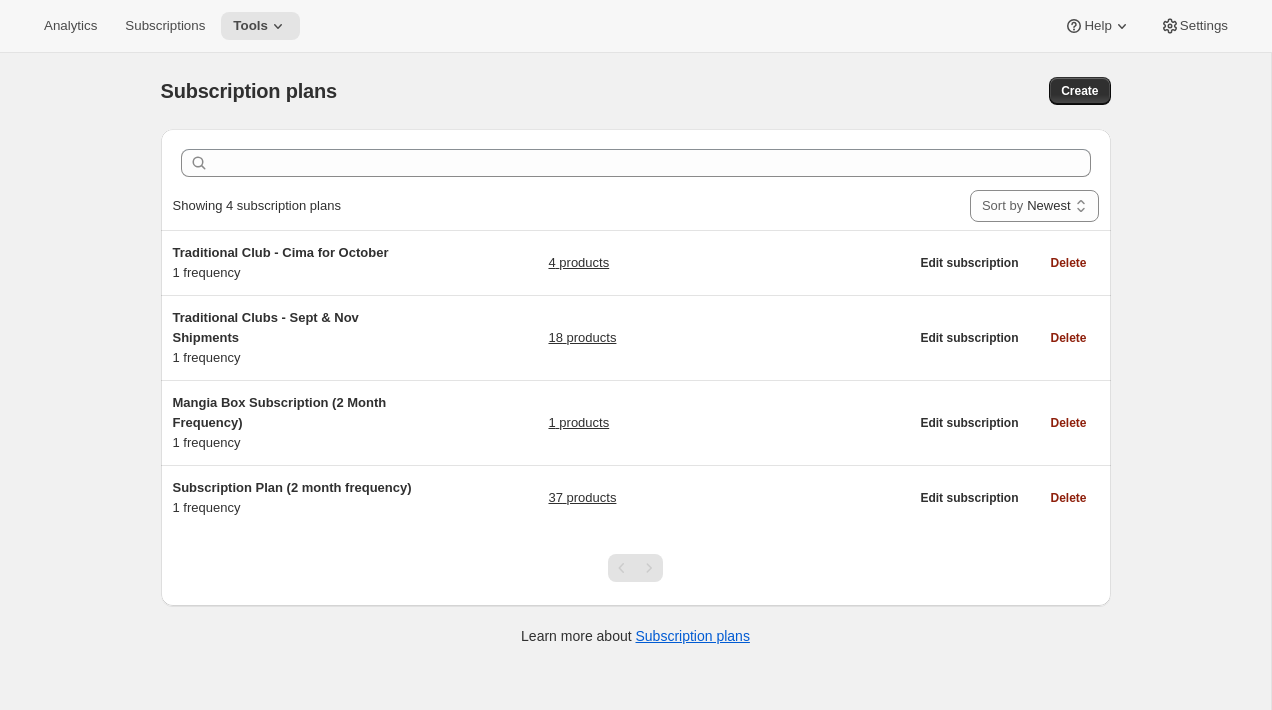 scroll, scrollTop: 0, scrollLeft: 0, axis: both 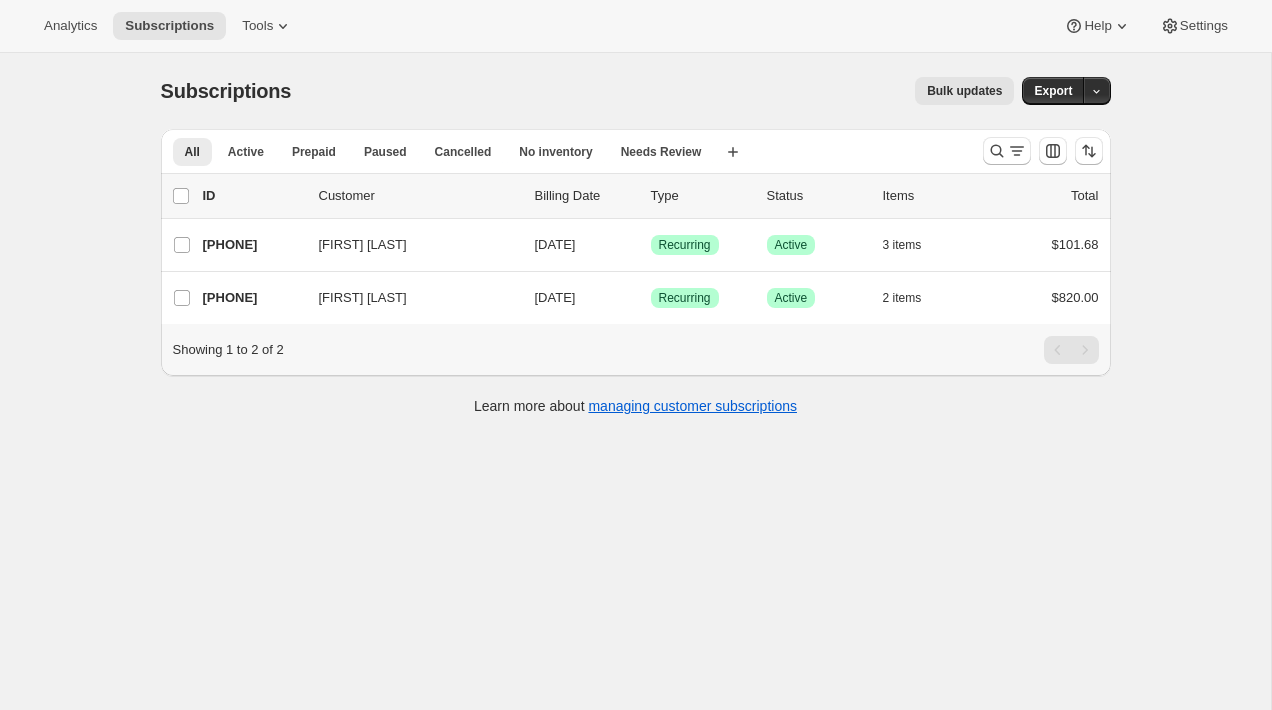 click on "Subscriptions. This page is ready Subscriptions Bulk updates More actions Bulk updates Export All Active Prepaid Paused Cancelled No inventory Needs Review More views All Active Prepaid Paused Cancelled No inventory Needs Review More views Create new view 0 selected Update next billing date Change status Showing 3 subscriptions Select all 3 subscriptions Showing 3 subscriptions Select Select all 3 subscriptions 0 selected list header ID Customer Billing Date Type Status Items Total [FIRST] [LAST] [PHONE] [FIRST] [LAST] [DATE] Success Recurring Success Active 3   items $101.68 [FIRST] [LAST] [PHONE] [FIRST] [LAST] [DATE] Success Recurring Success Active 2   items $820.00 Showing 1 to 2 of 2 Learn more about   managing customer subscriptions" at bounding box center (635, 408) 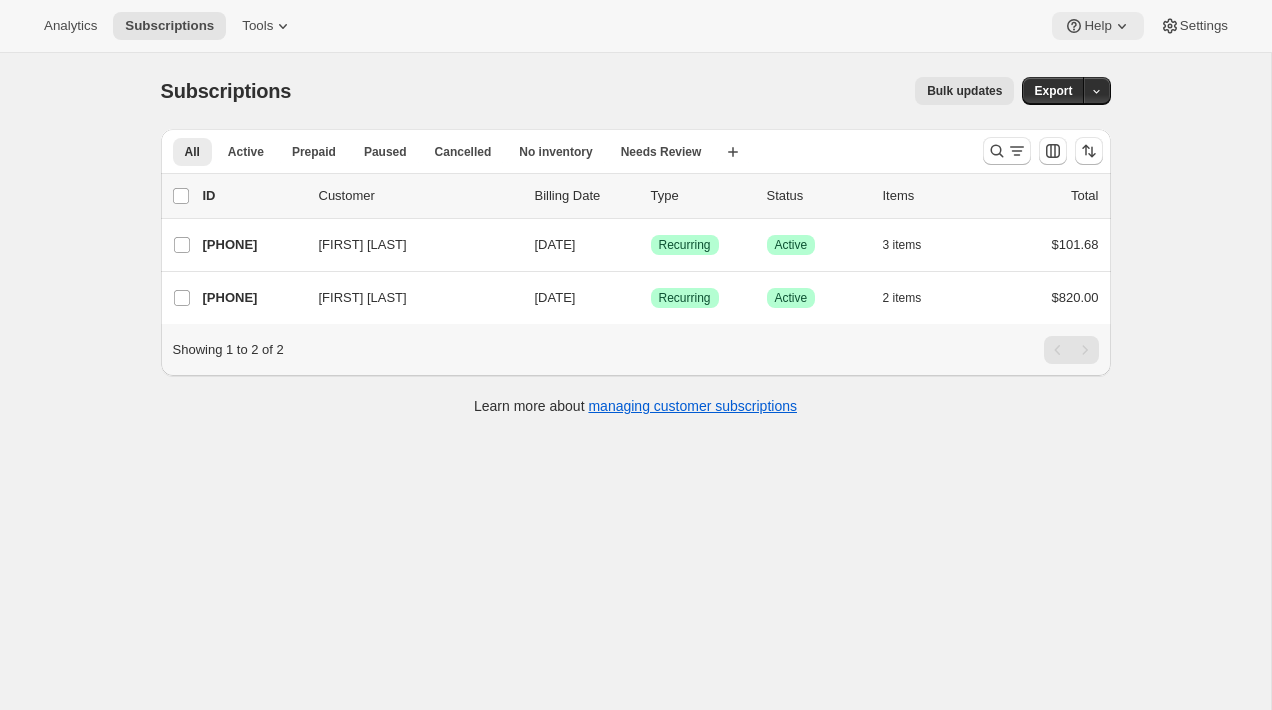 click on "Help" at bounding box center [1097, 26] 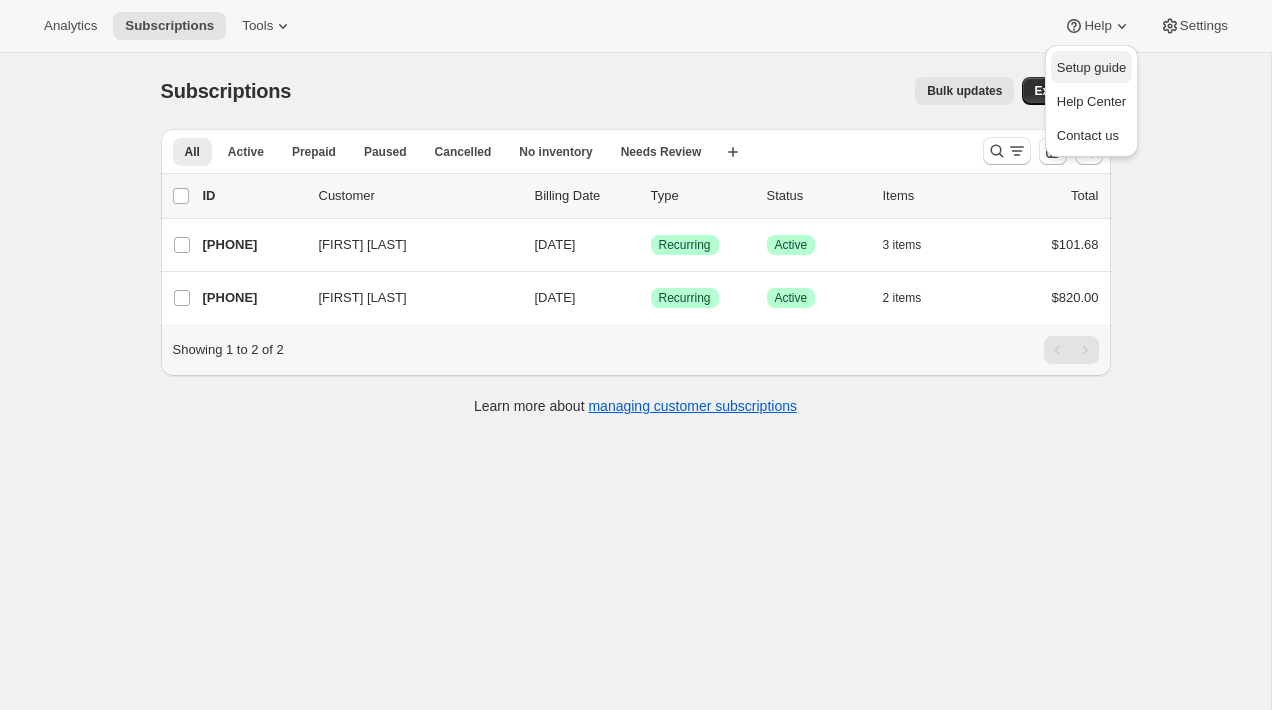 click on "Setup guide" at bounding box center (1091, 67) 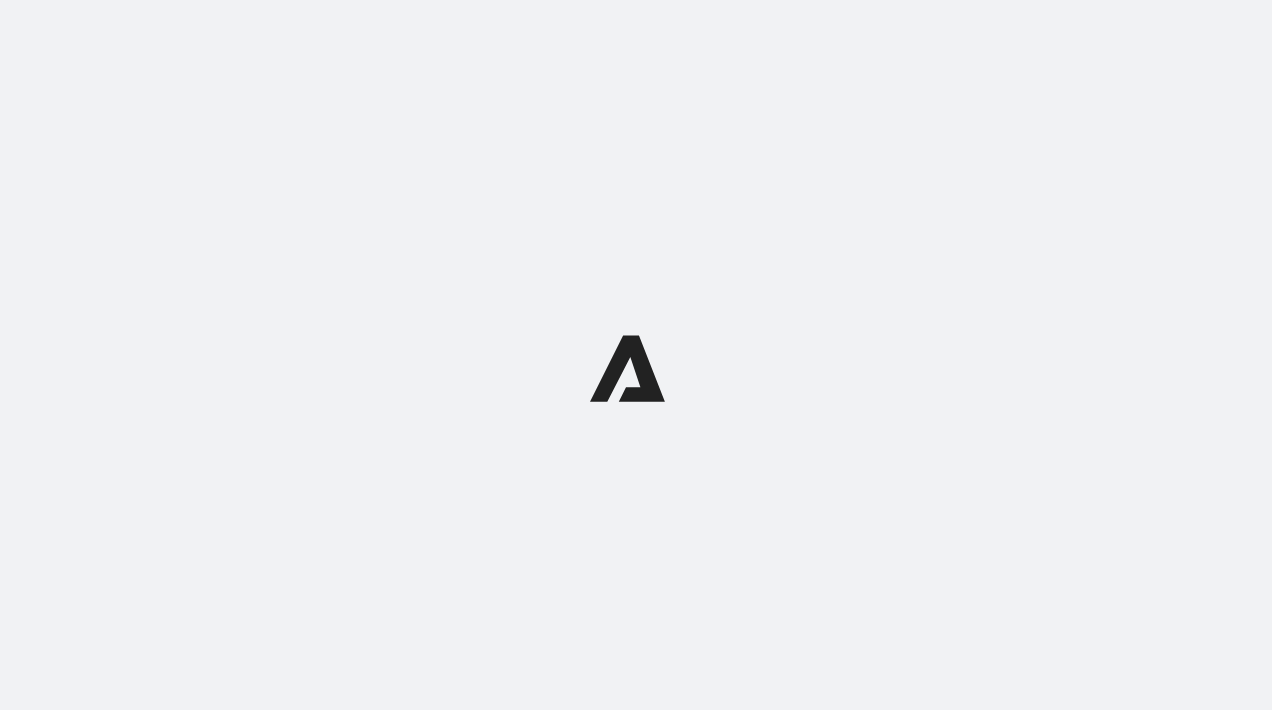 scroll, scrollTop: 0, scrollLeft: 0, axis: both 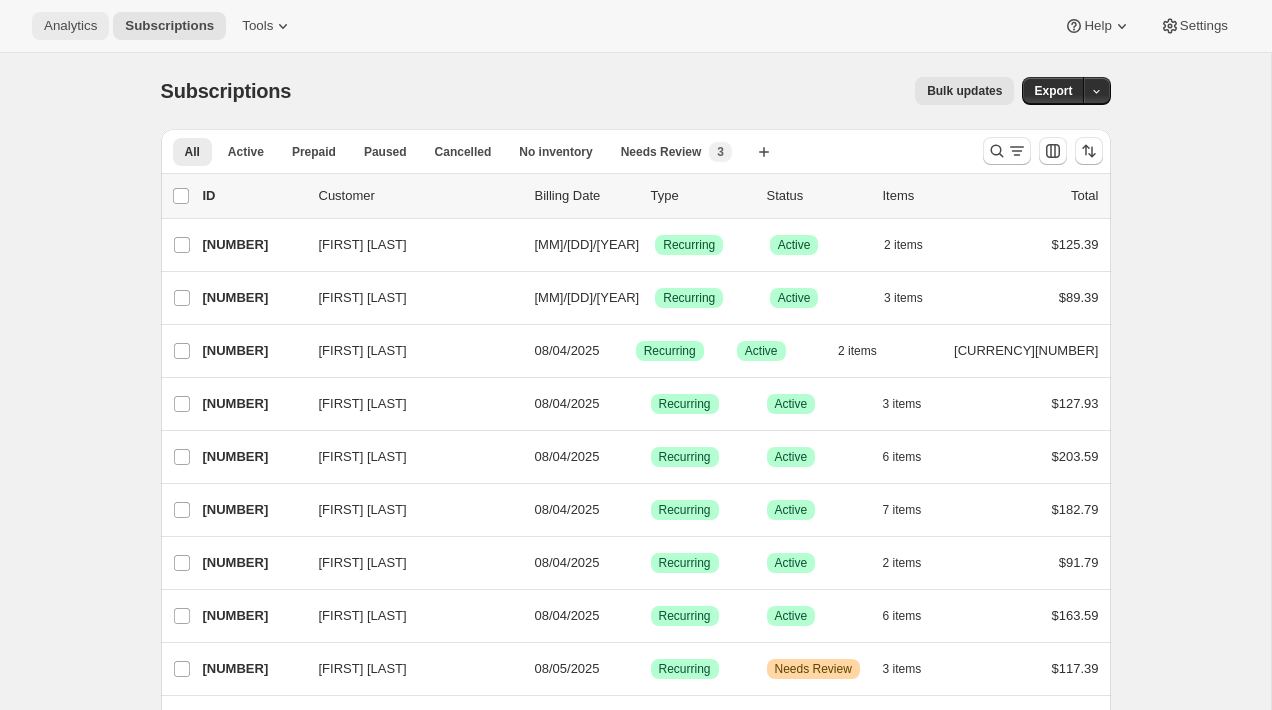 click on "Analytics" at bounding box center [70, 26] 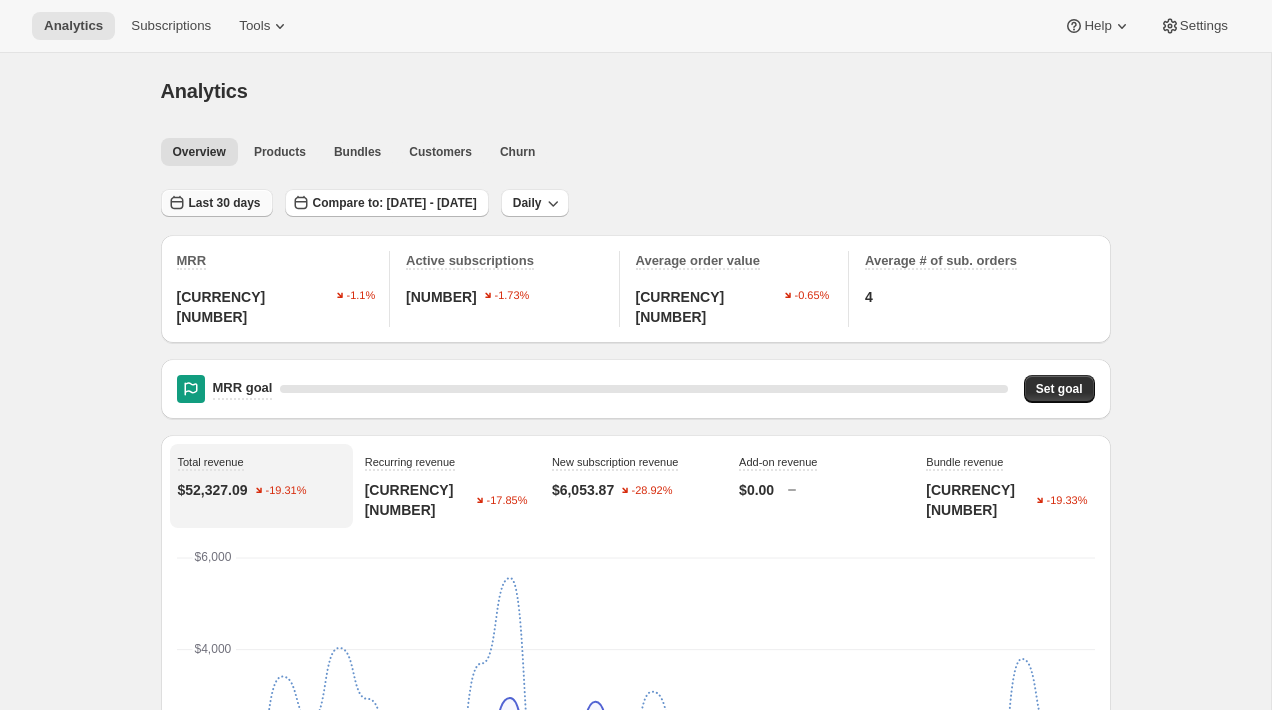 click on "Last 30 days" at bounding box center (225, 203) 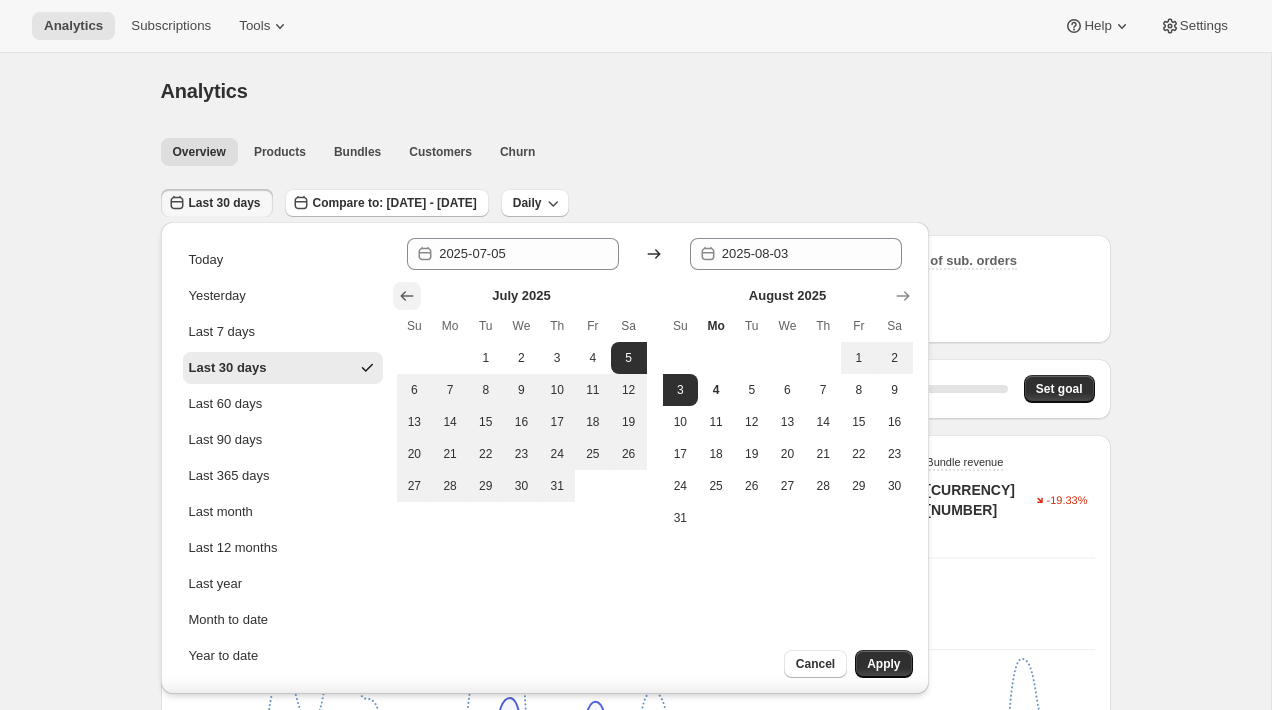click 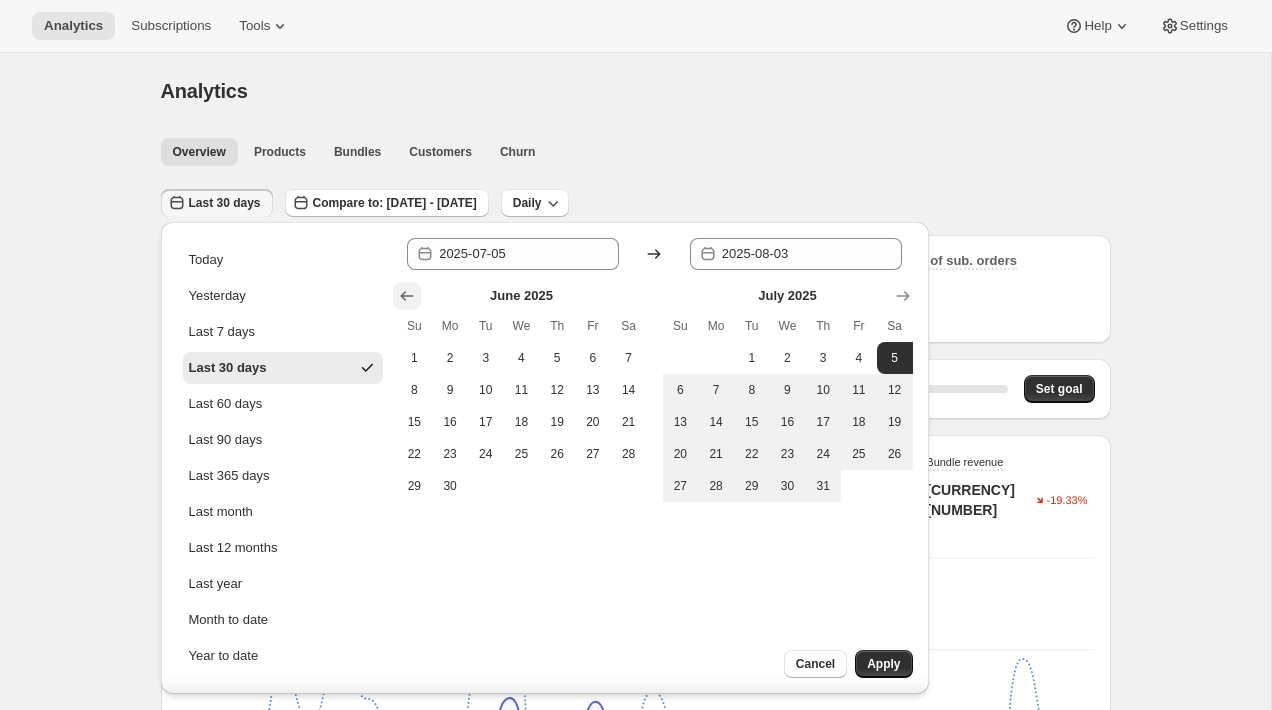 click 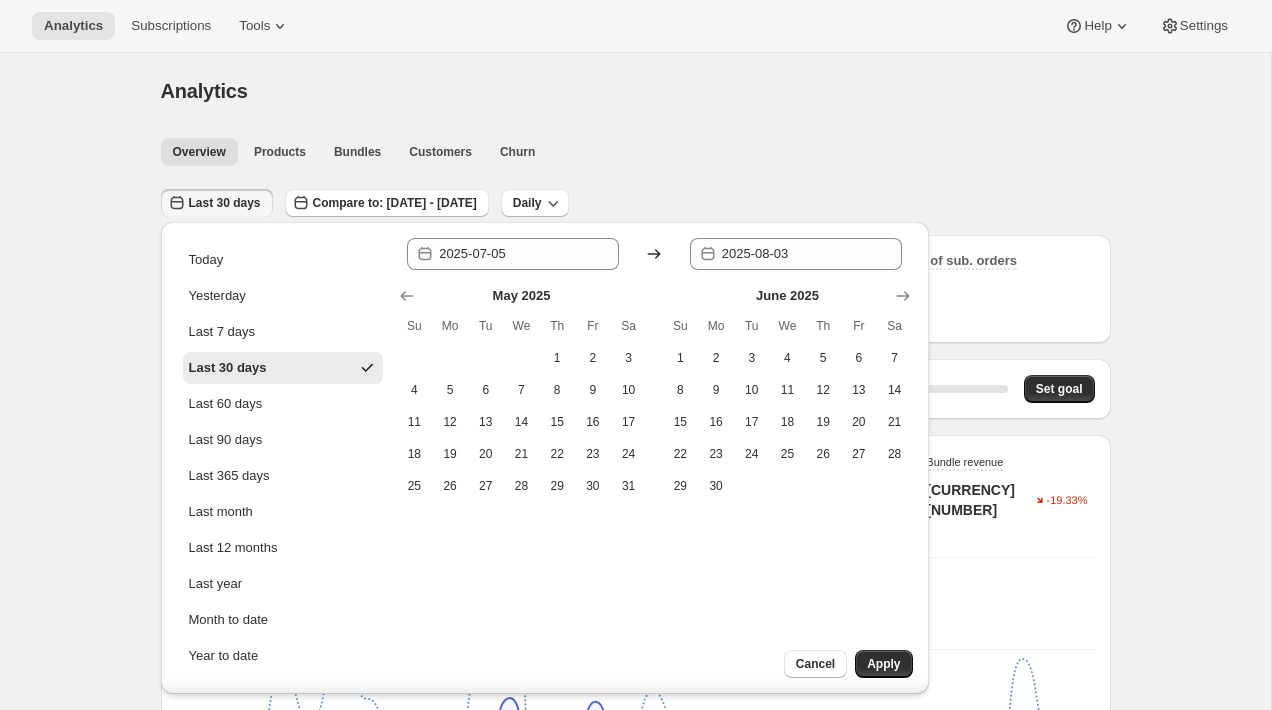 drag, startPoint x: 401, startPoint y: 300, endPoint x: 511, endPoint y: 298, distance: 110.01818 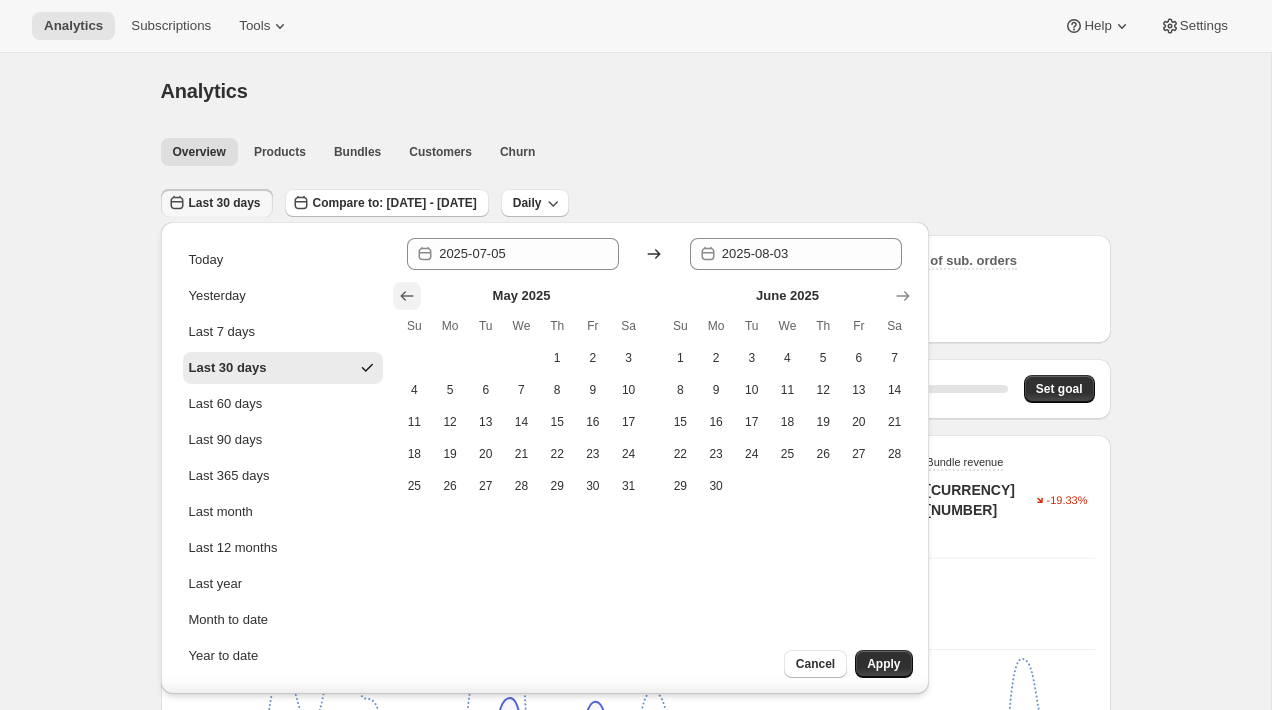 click 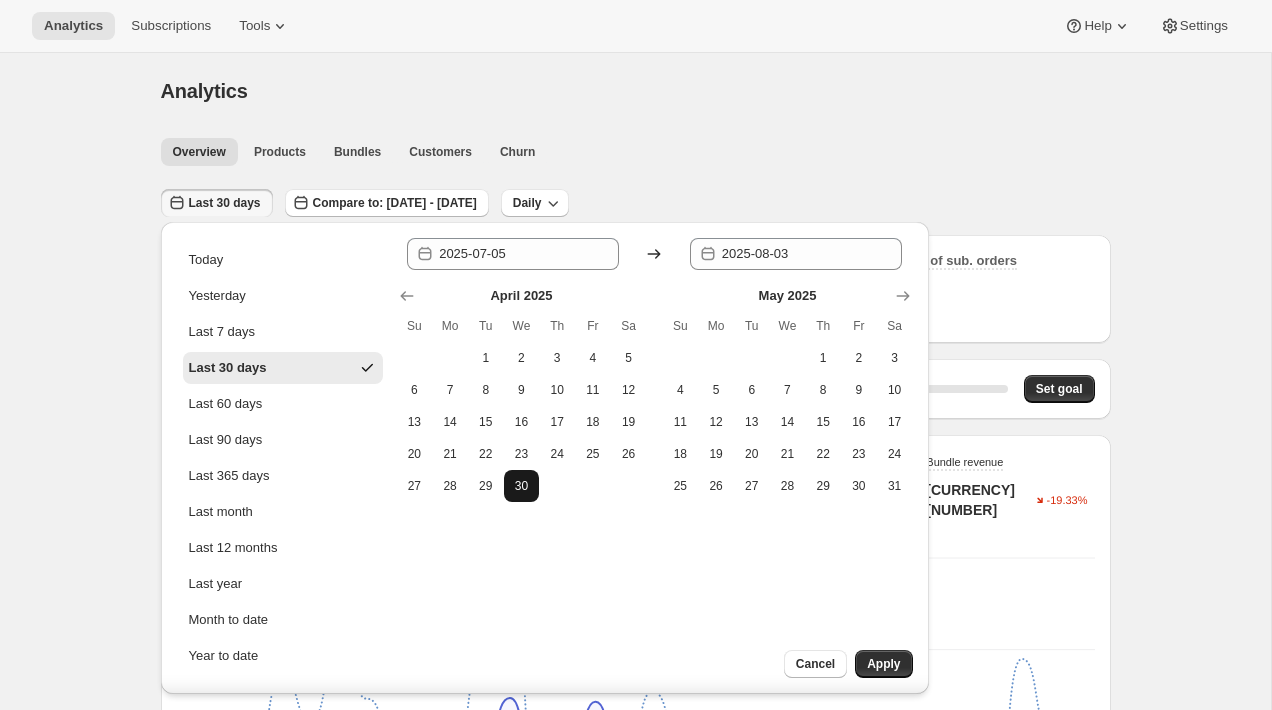 click on "30" at bounding box center [522, 486] 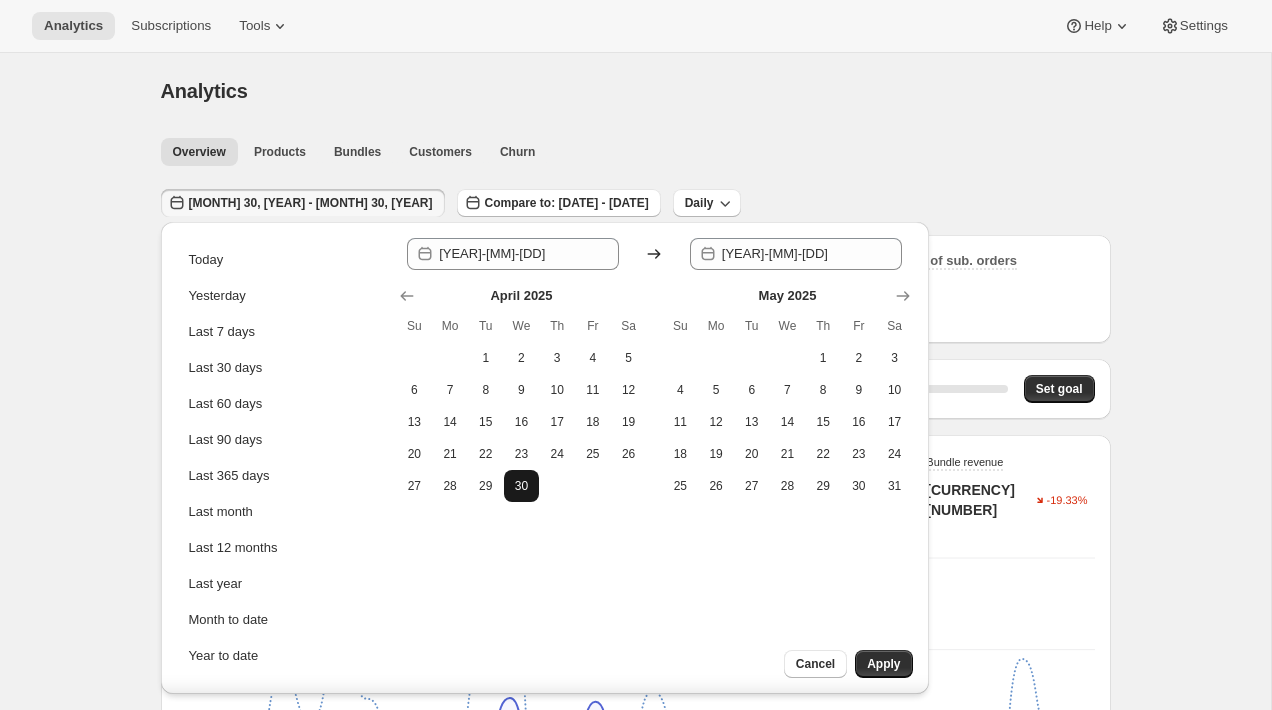click on "30" at bounding box center (522, 486) 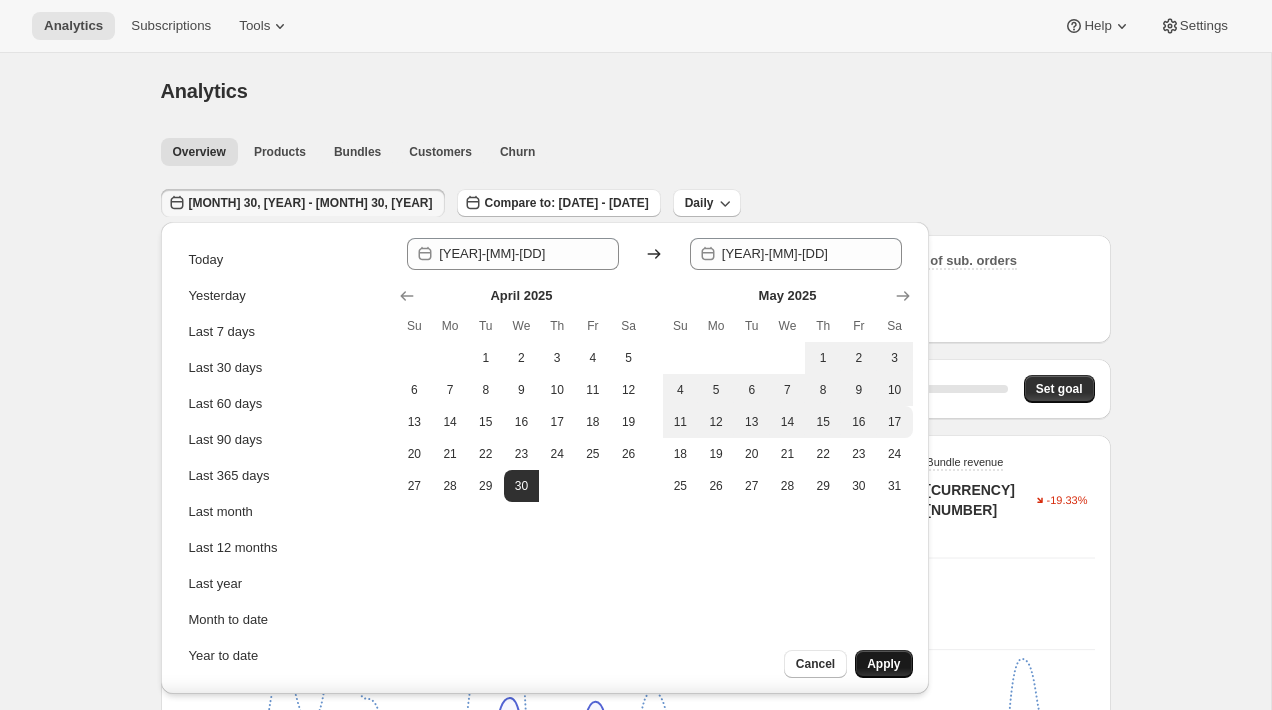 click on "Apply" at bounding box center (883, 664) 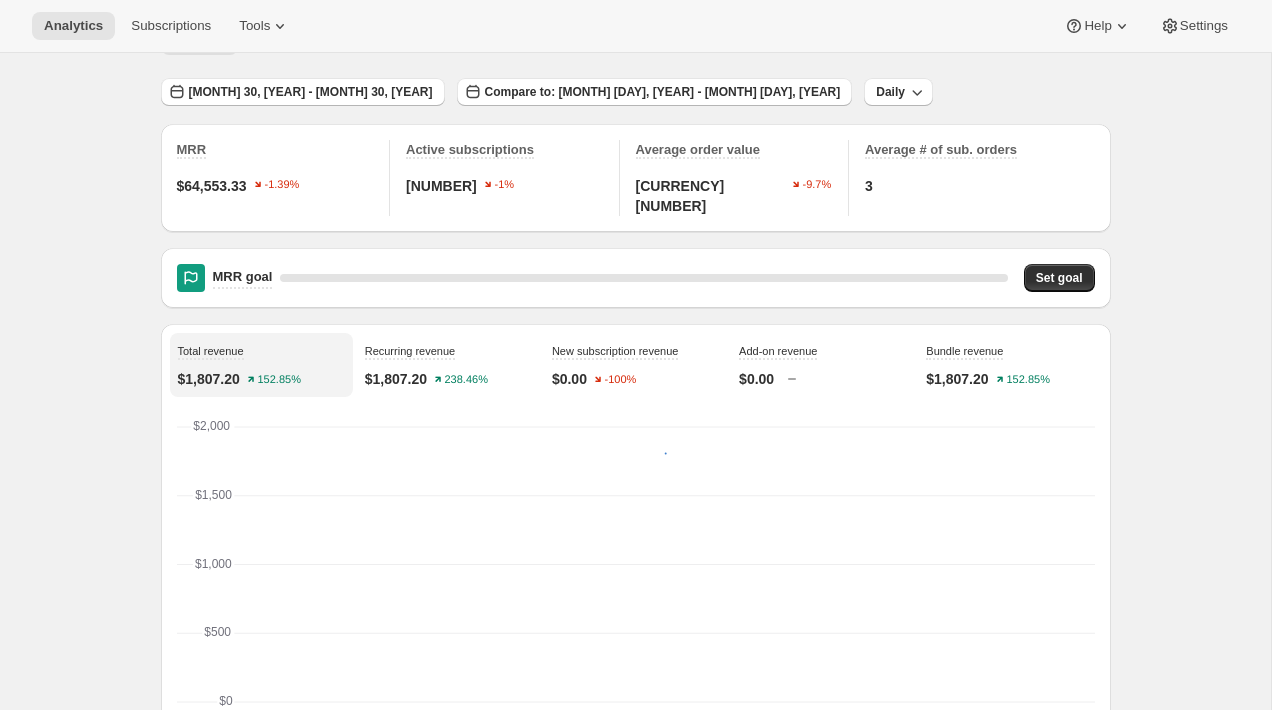 scroll, scrollTop: 119, scrollLeft: 0, axis: vertical 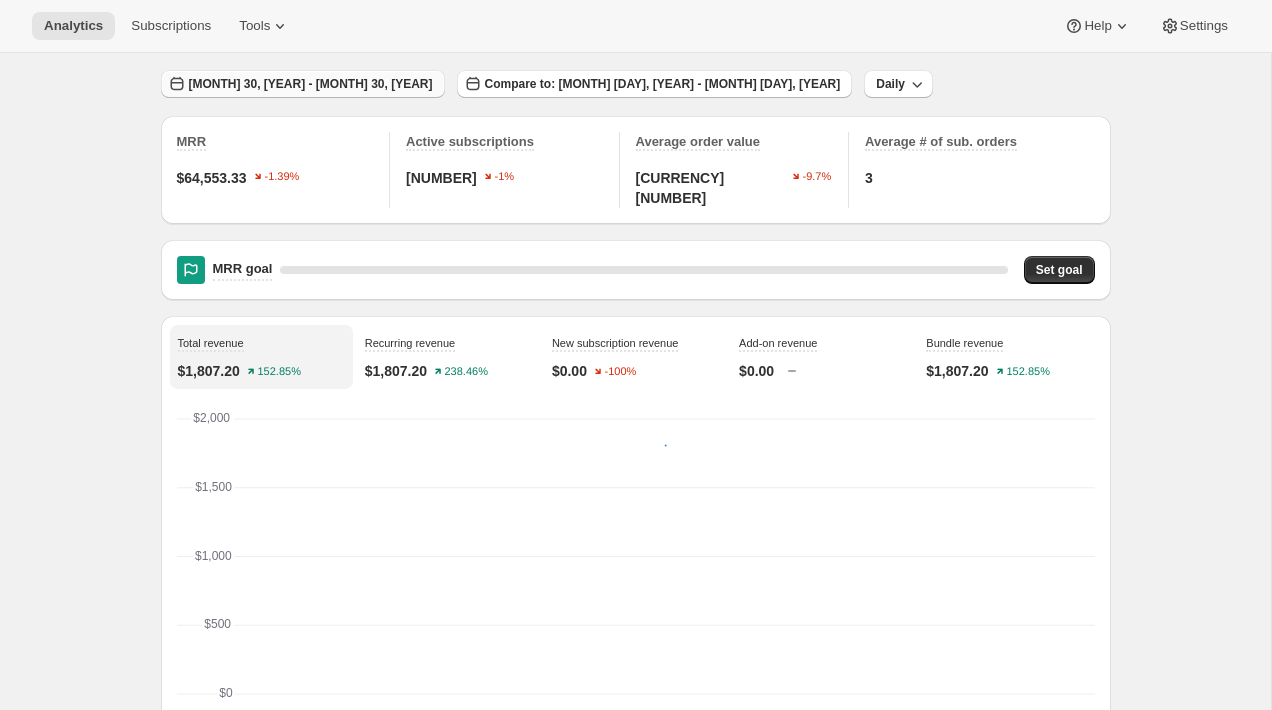click on "Apr 30, 2025 - Apr 30, 2025" at bounding box center (311, 84) 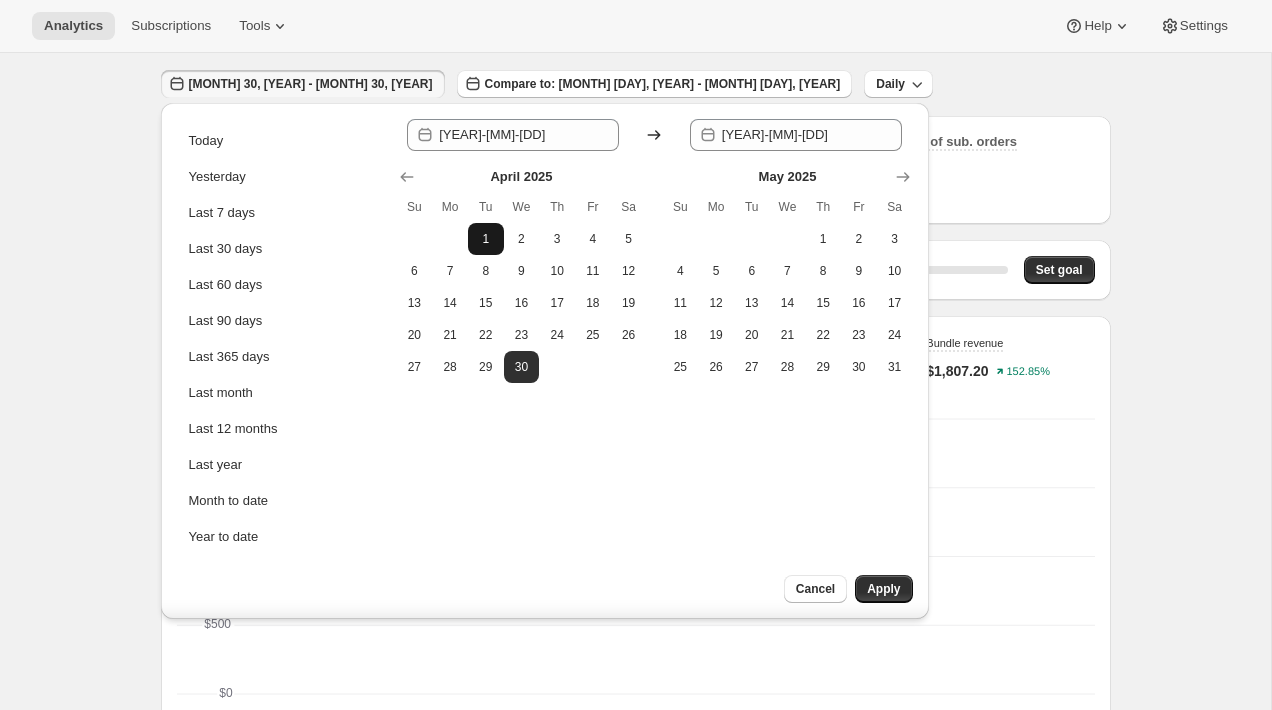 click on "1" at bounding box center [486, 239] 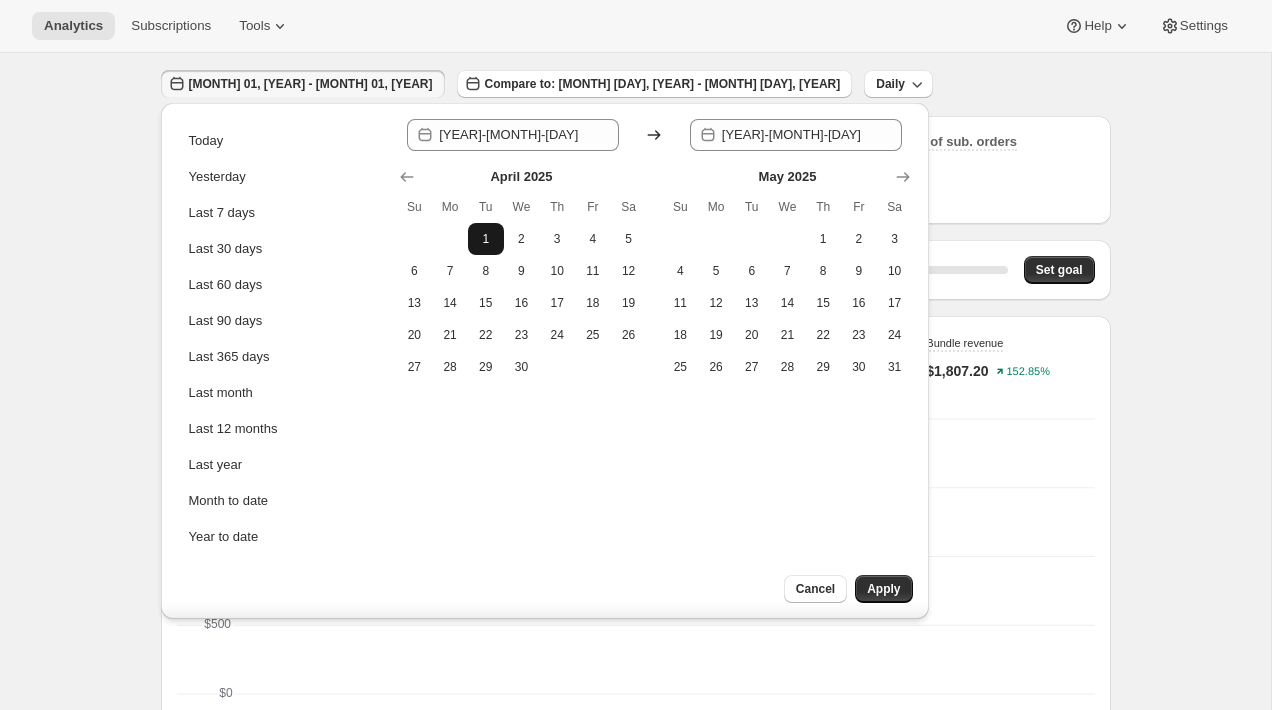 click on "1" at bounding box center [486, 239] 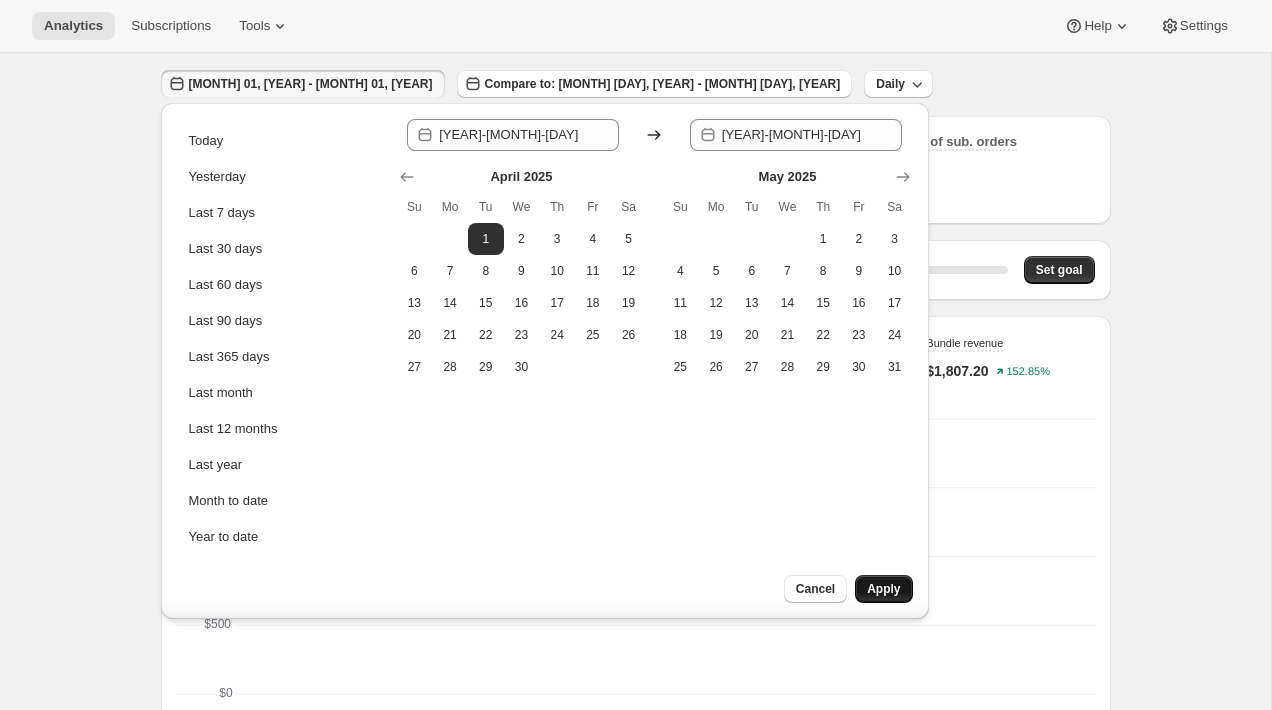 click on "Apply" at bounding box center [883, 589] 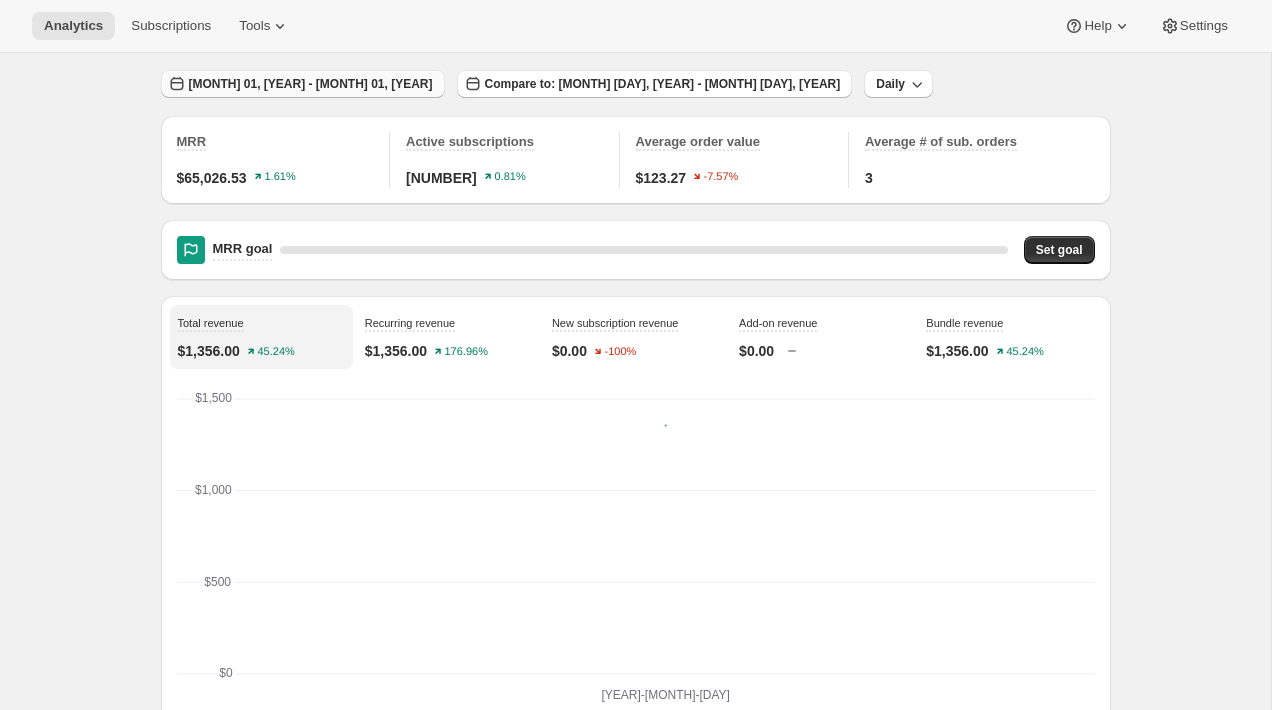 click on "Apr 01, 2025 - Apr 01, 2025" at bounding box center [311, 84] 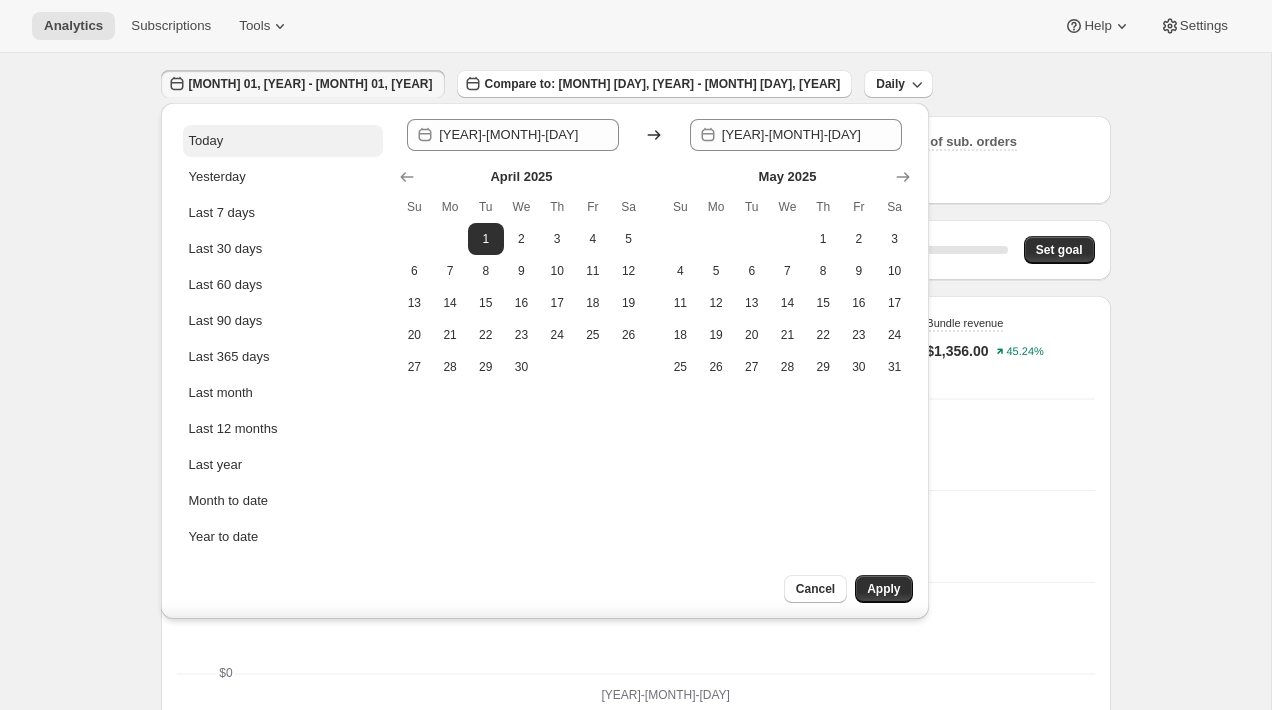 click on "Today" at bounding box center [283, 141] 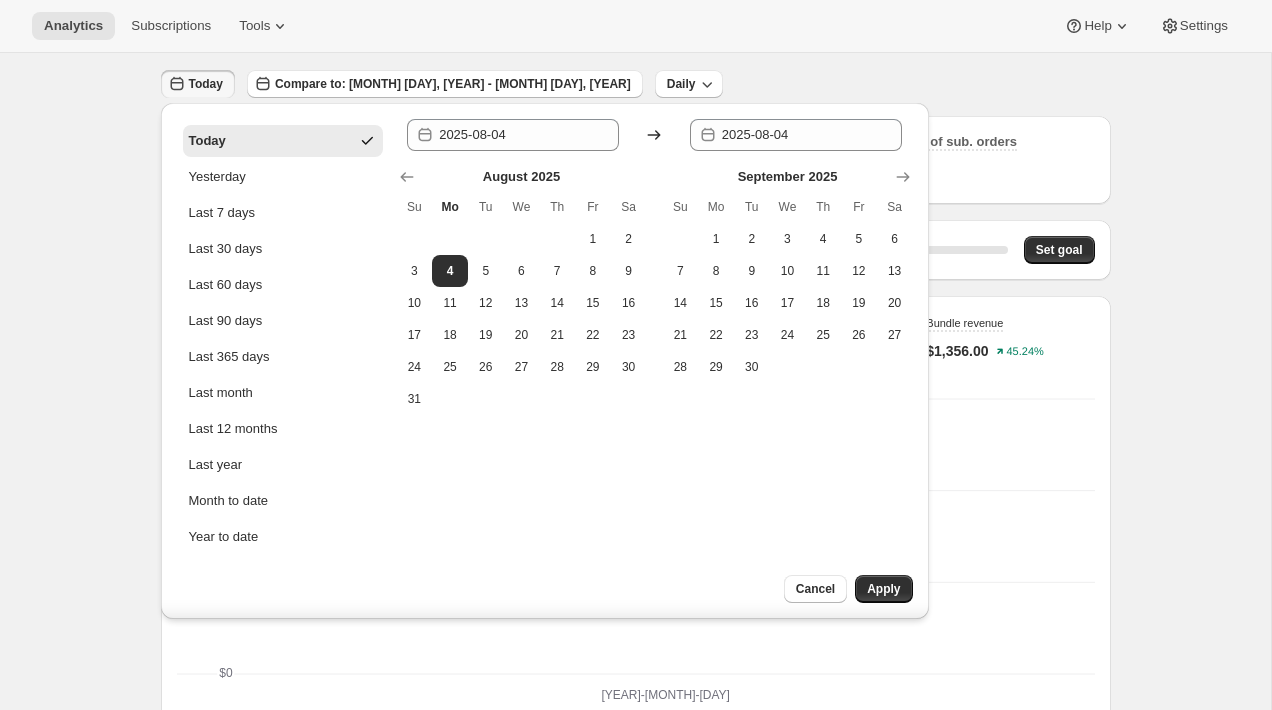 type on "2025-08-04" 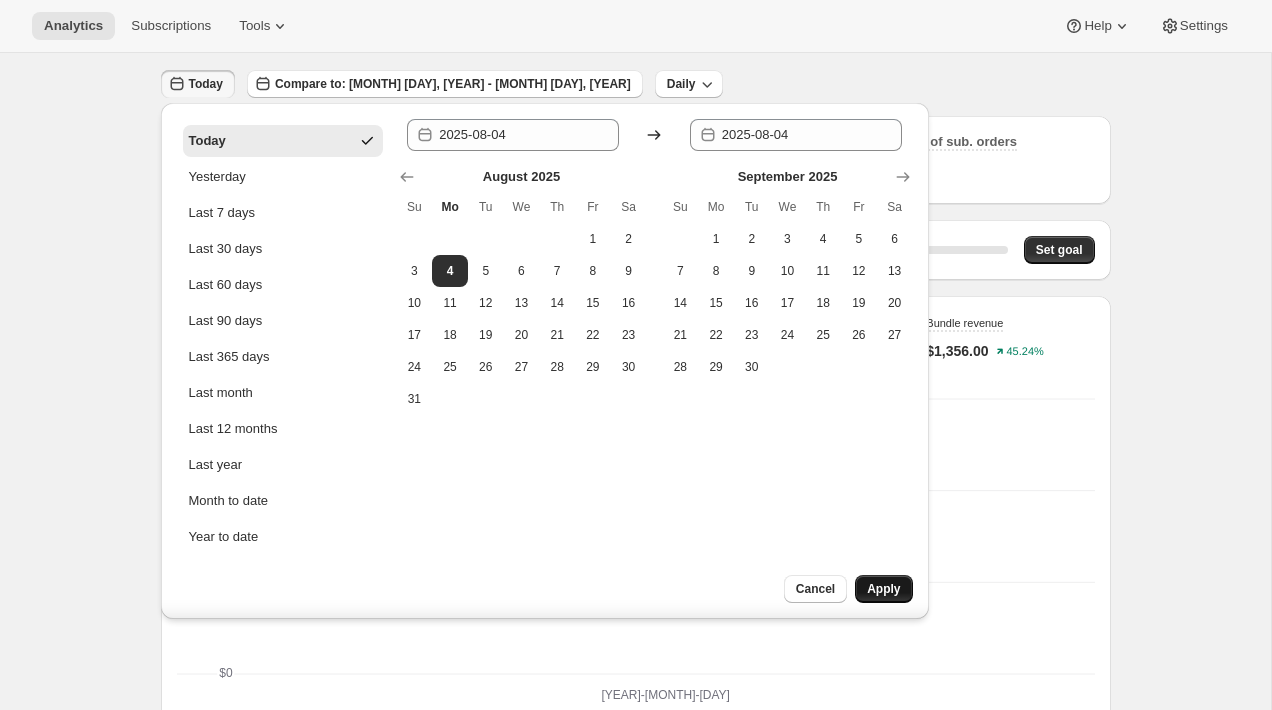 click on "Apply" at bounding box center (883, 589) 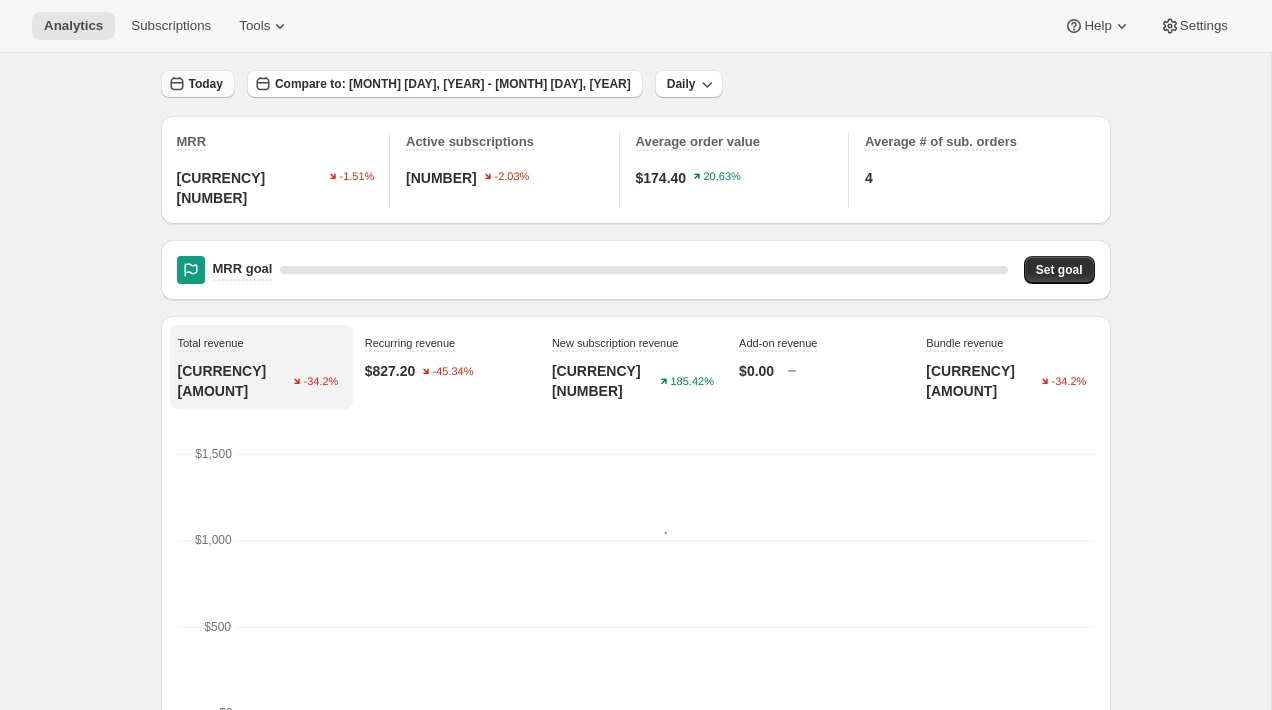 click on "Today" at bounding box center [198, 84] 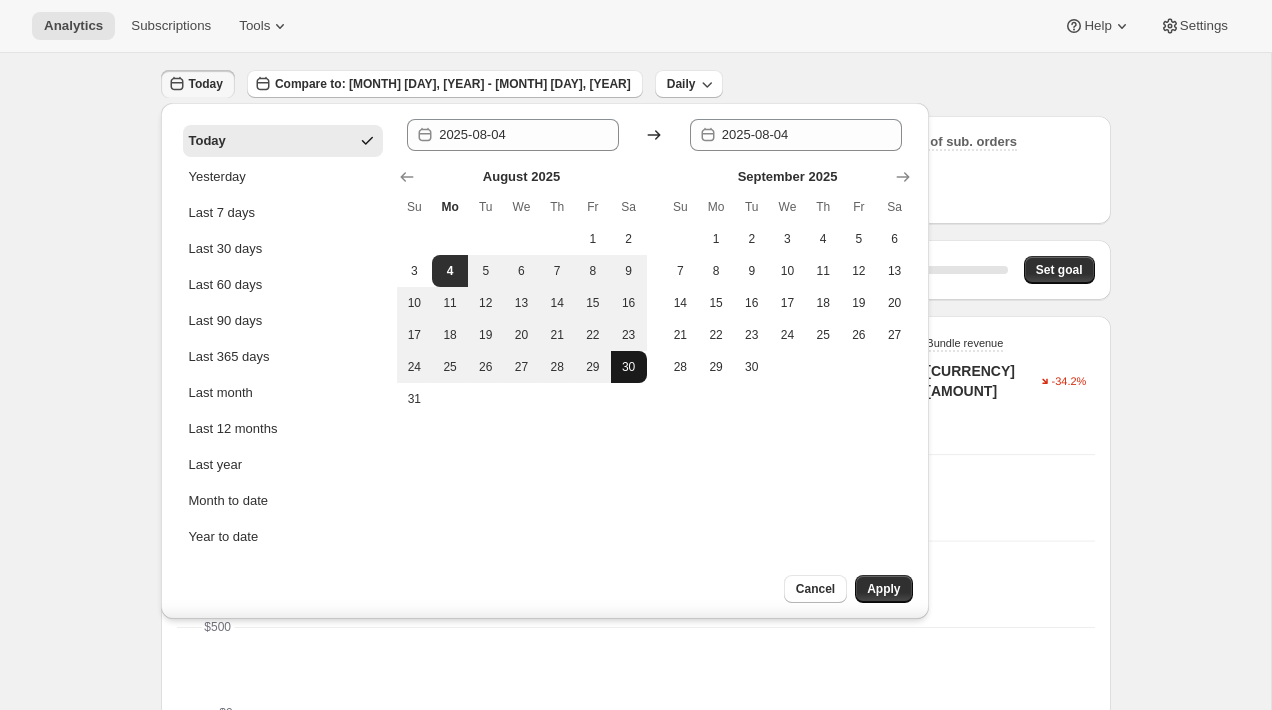 click on "30" at bounding box center (629, 367) 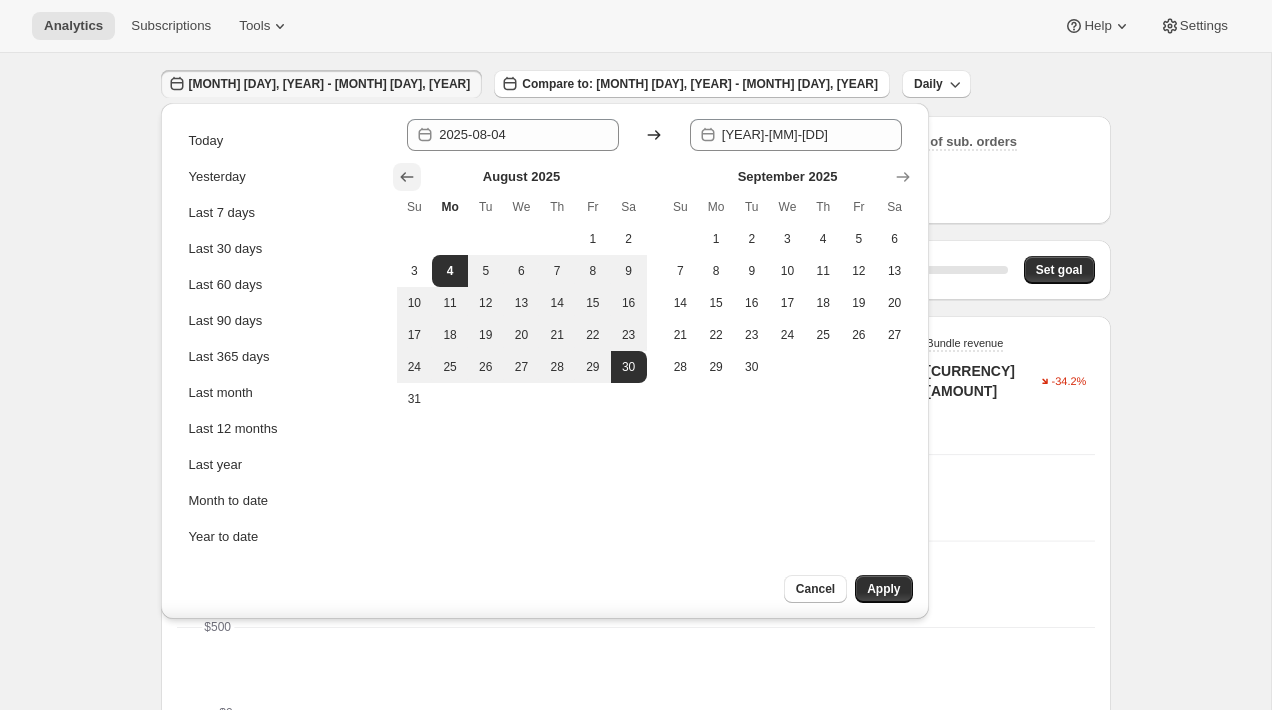 click 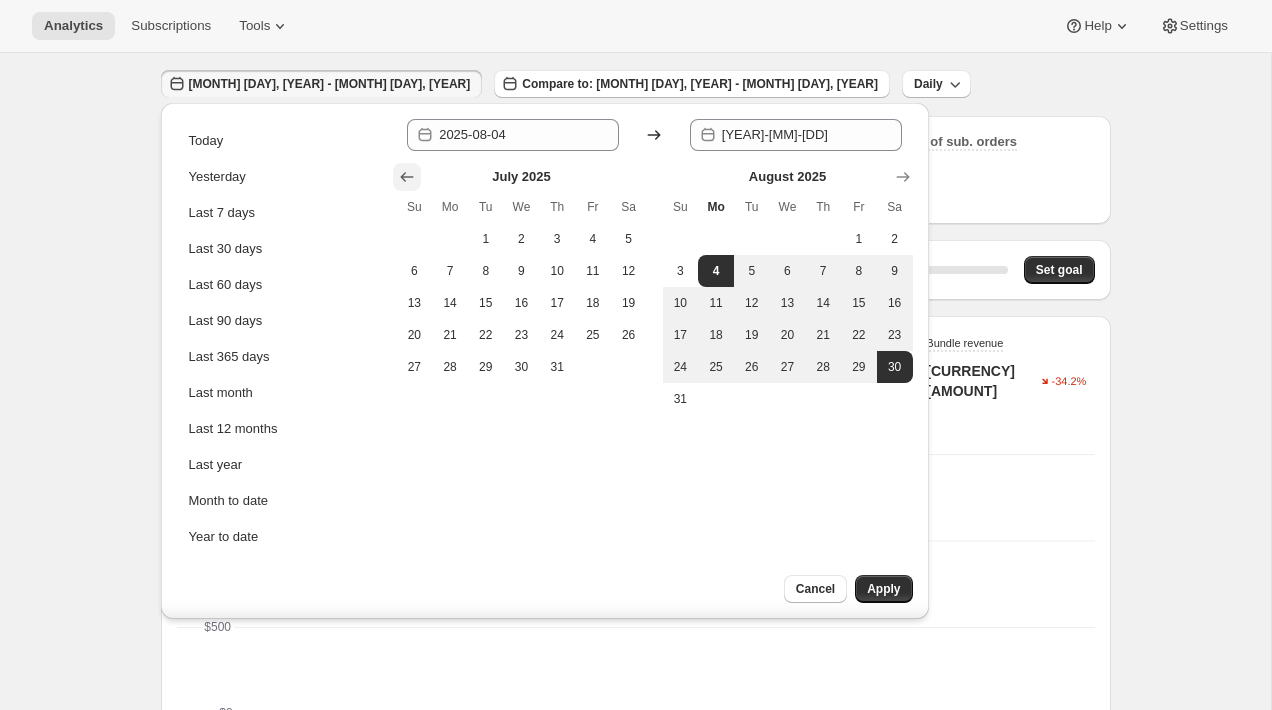click 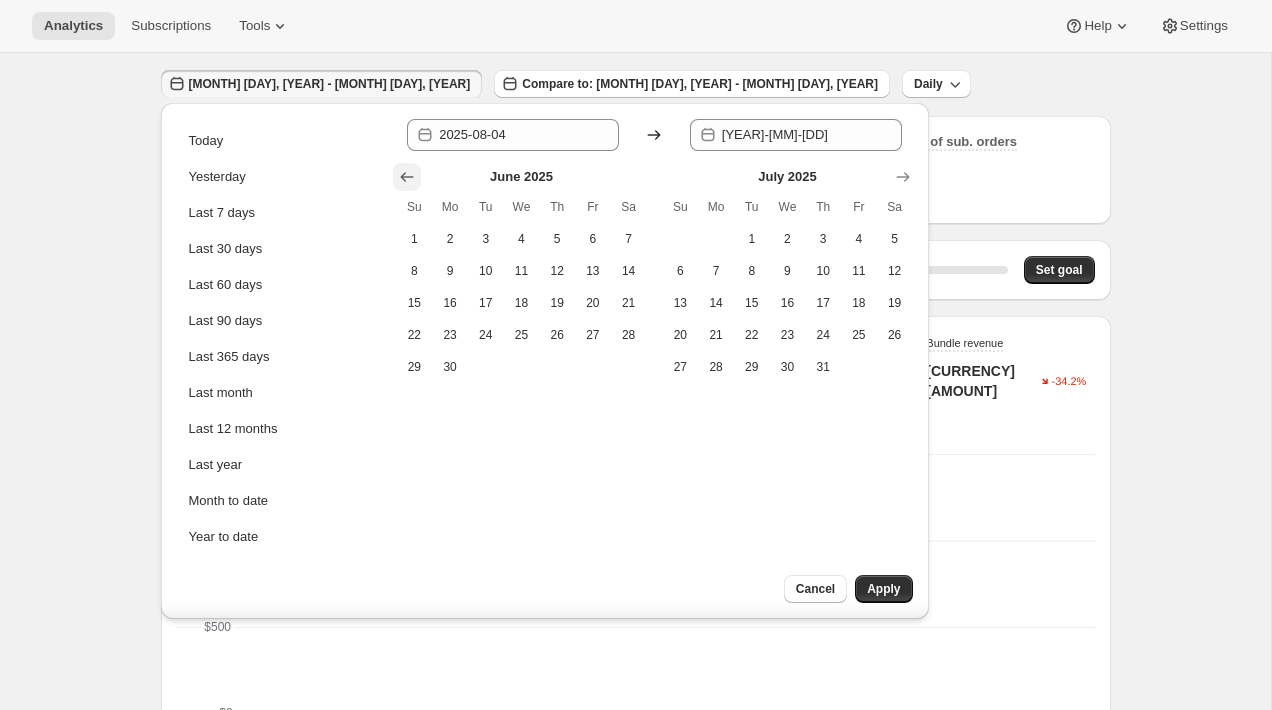 click 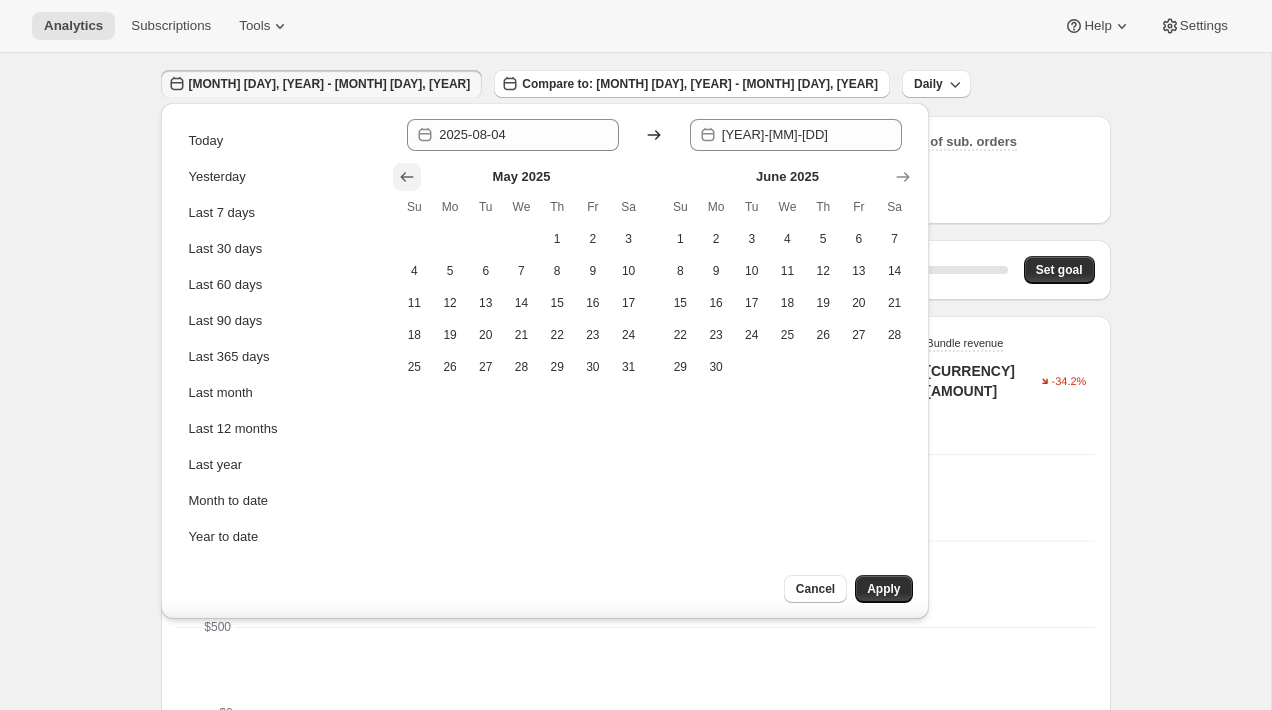 click 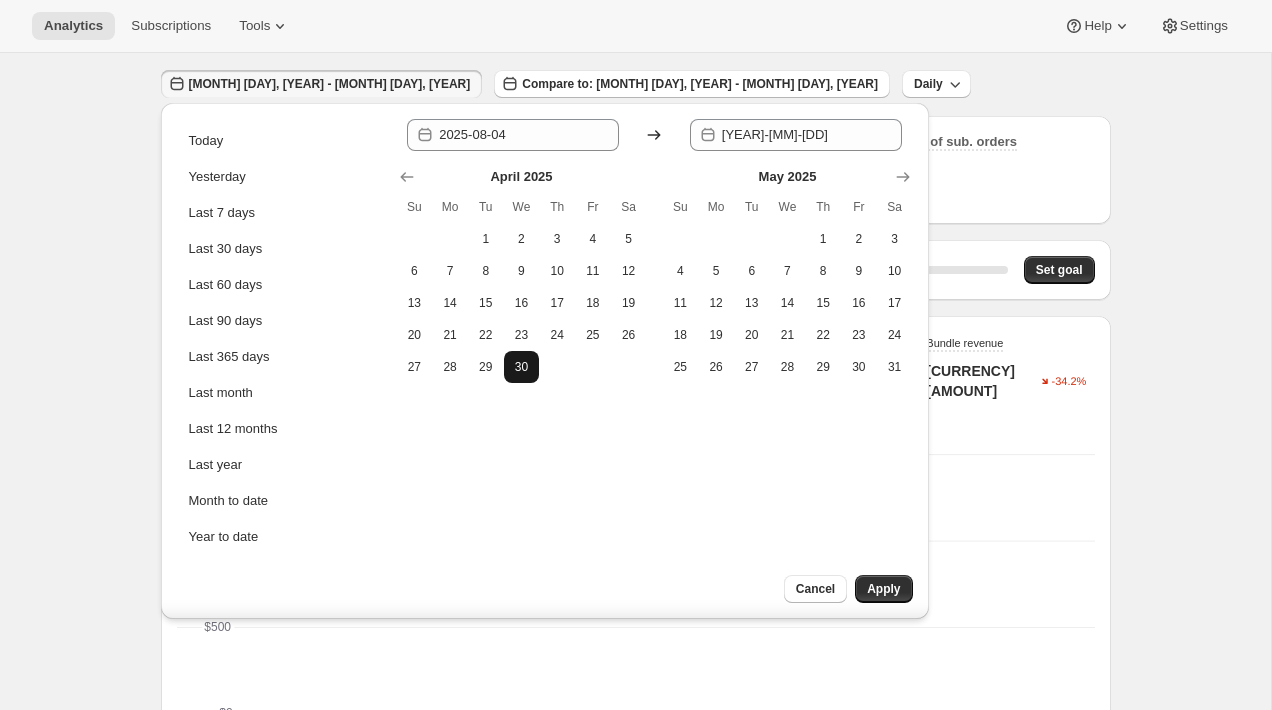 click on "30" at bounding box center (522, 367) 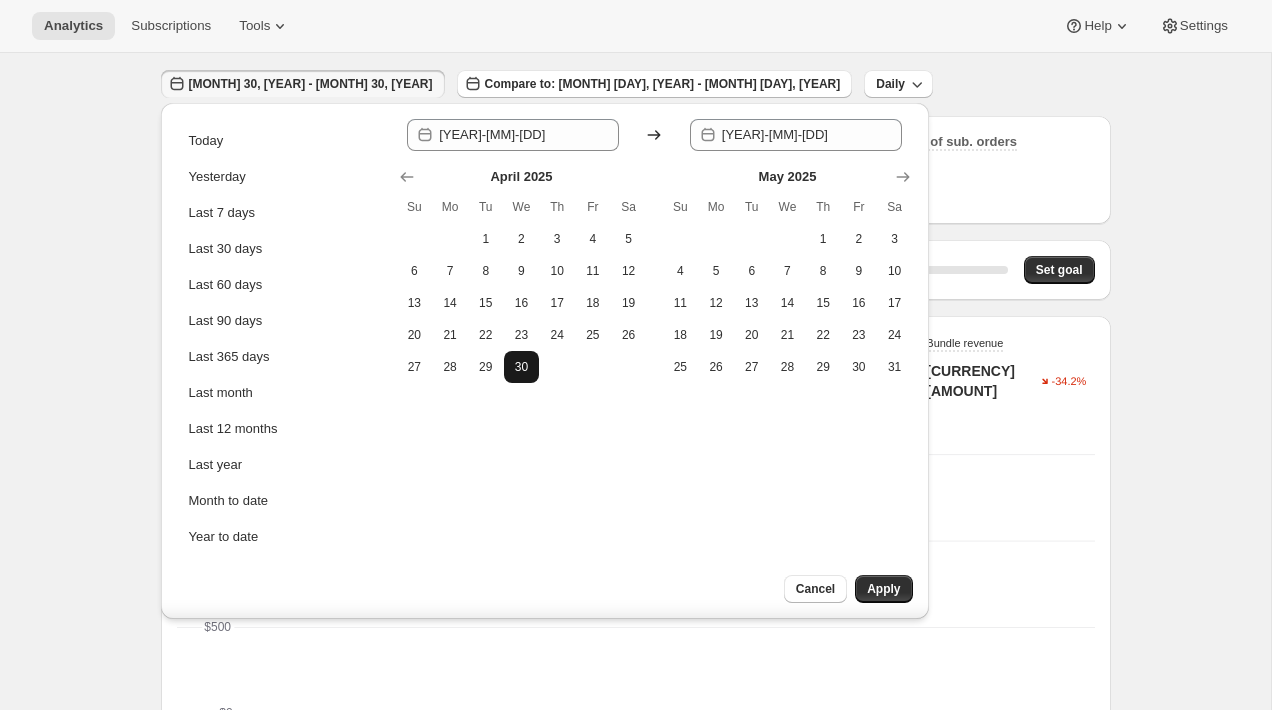 click on "30" at bounding box center (522, 367) 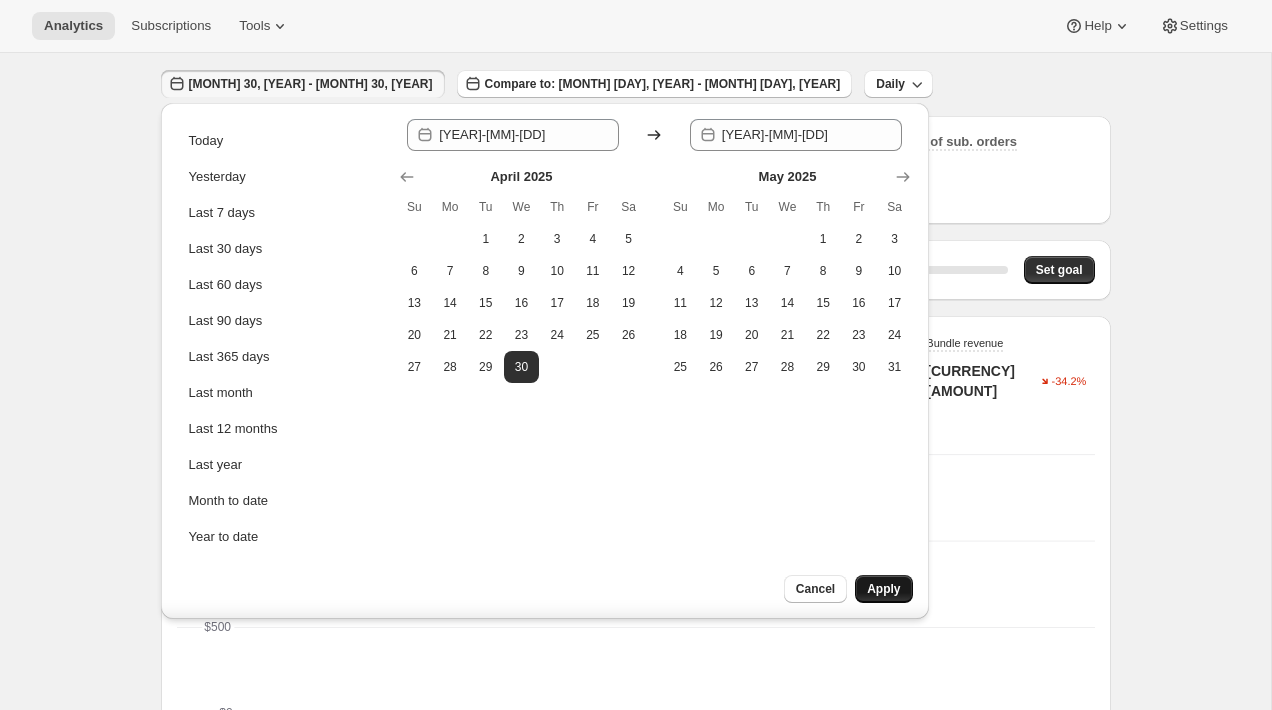 click on "Apply" at bounding box center [883, 589] 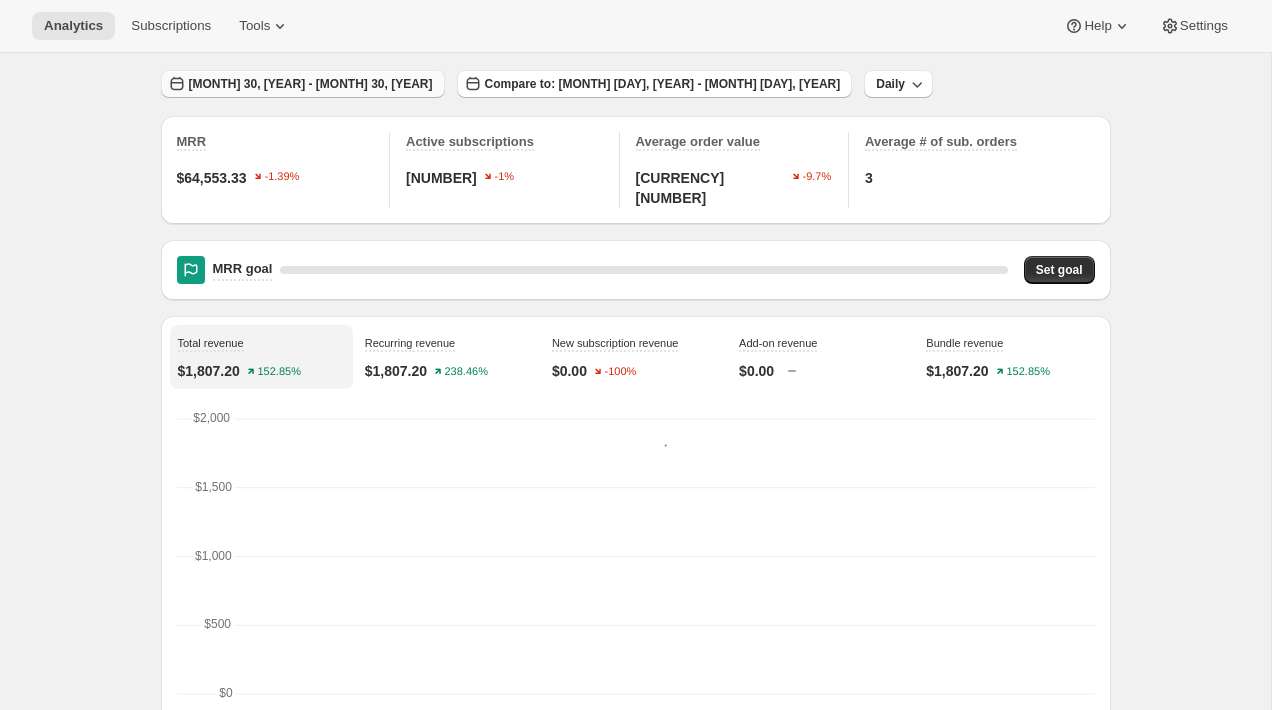 click on "Apr 30, 2025 - Apr 30, 2025" at bounding box center [311, 84] 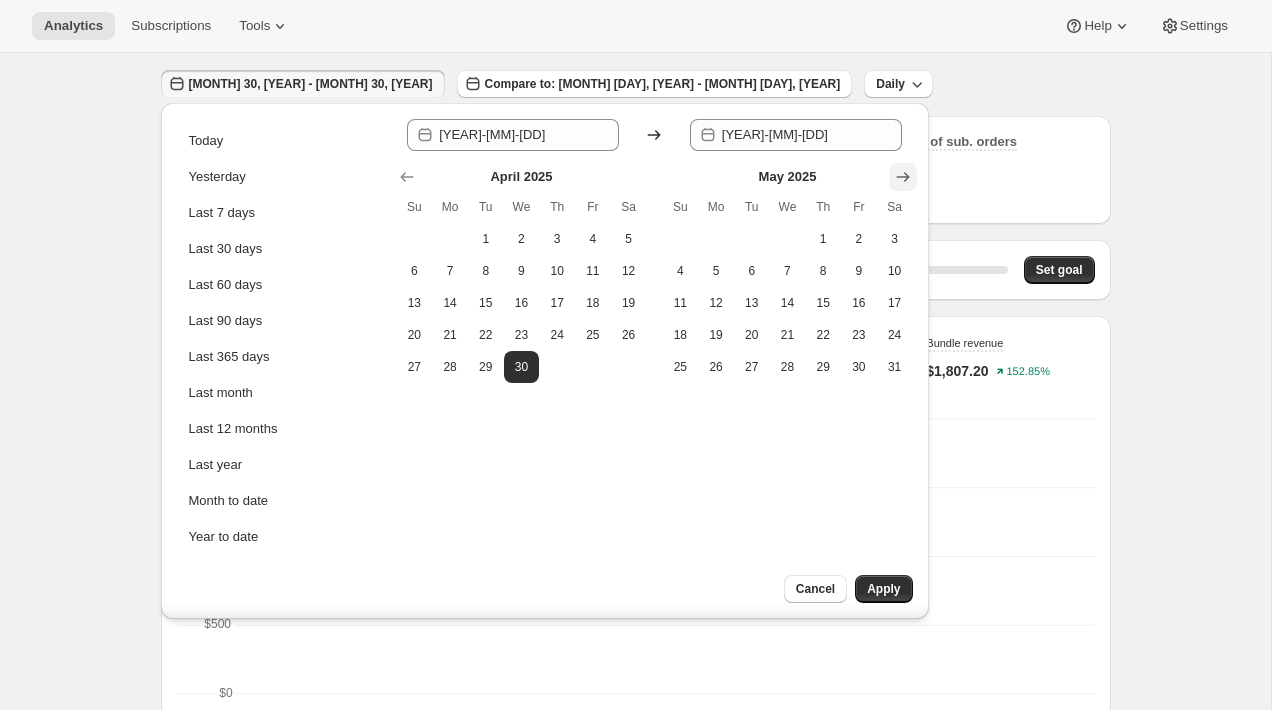 click 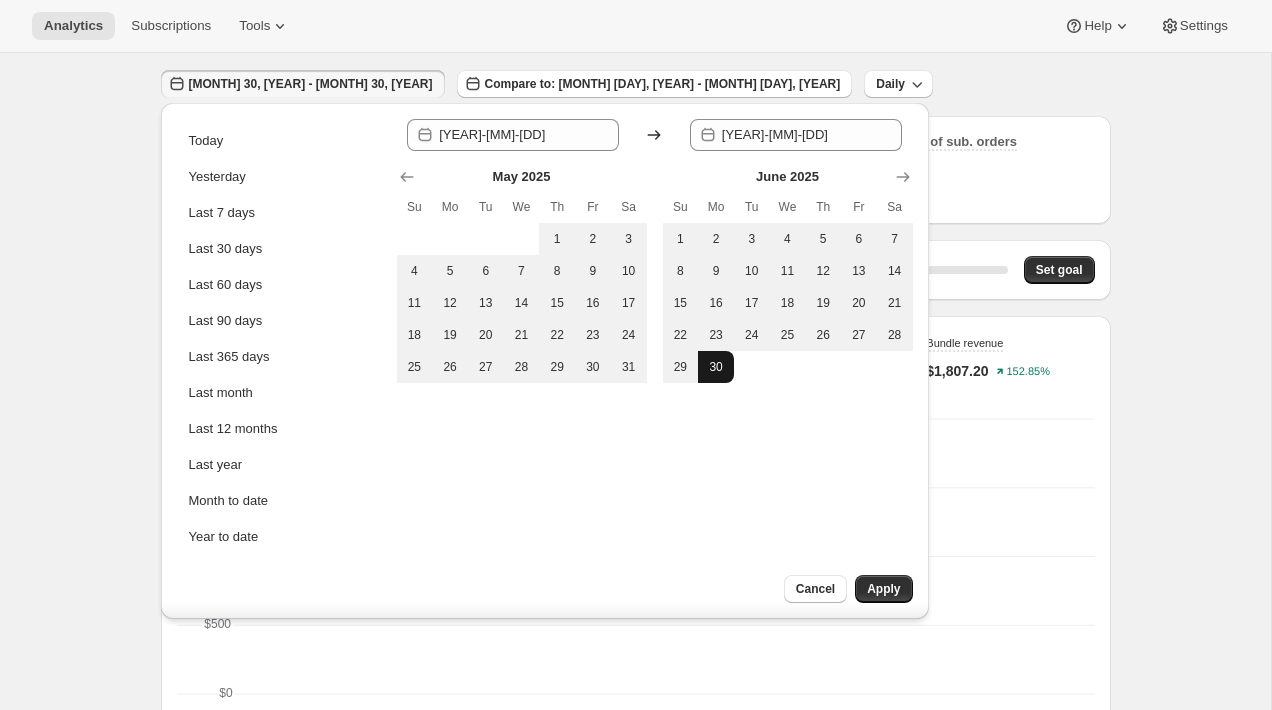 click on "30" at bounding box center (716, 367) 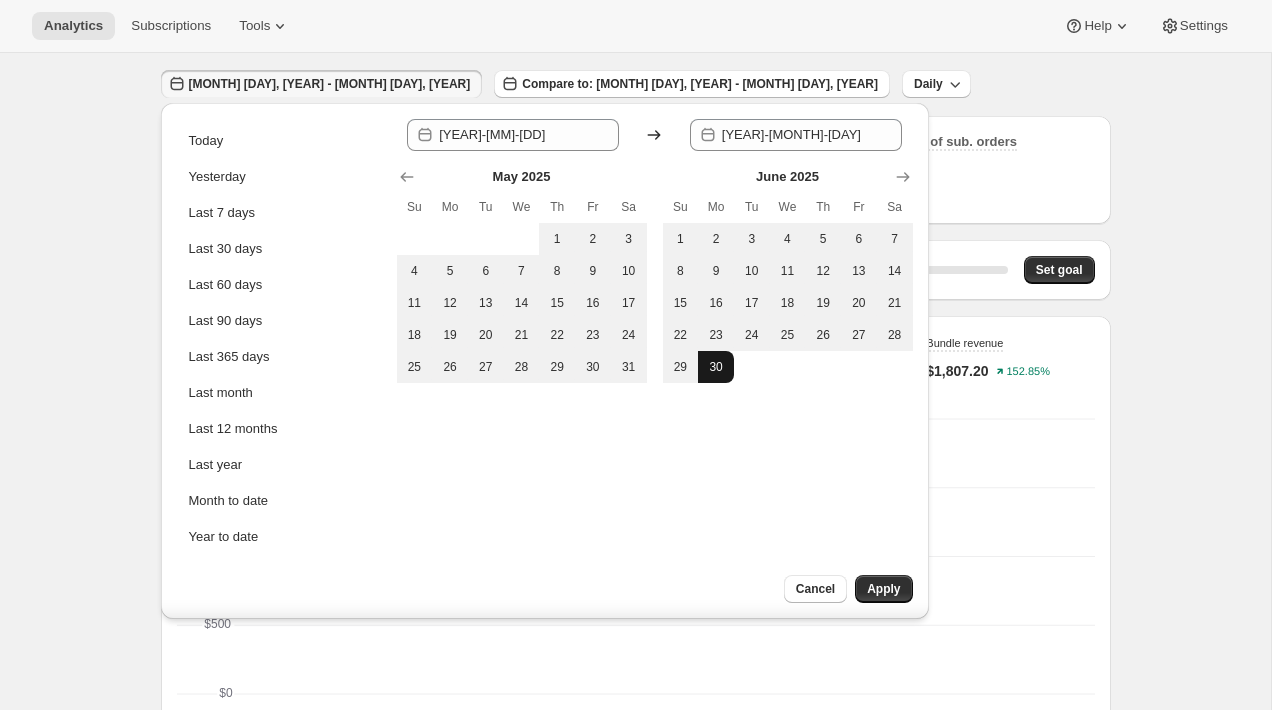 click on "30" at bounding box center (716, 367) 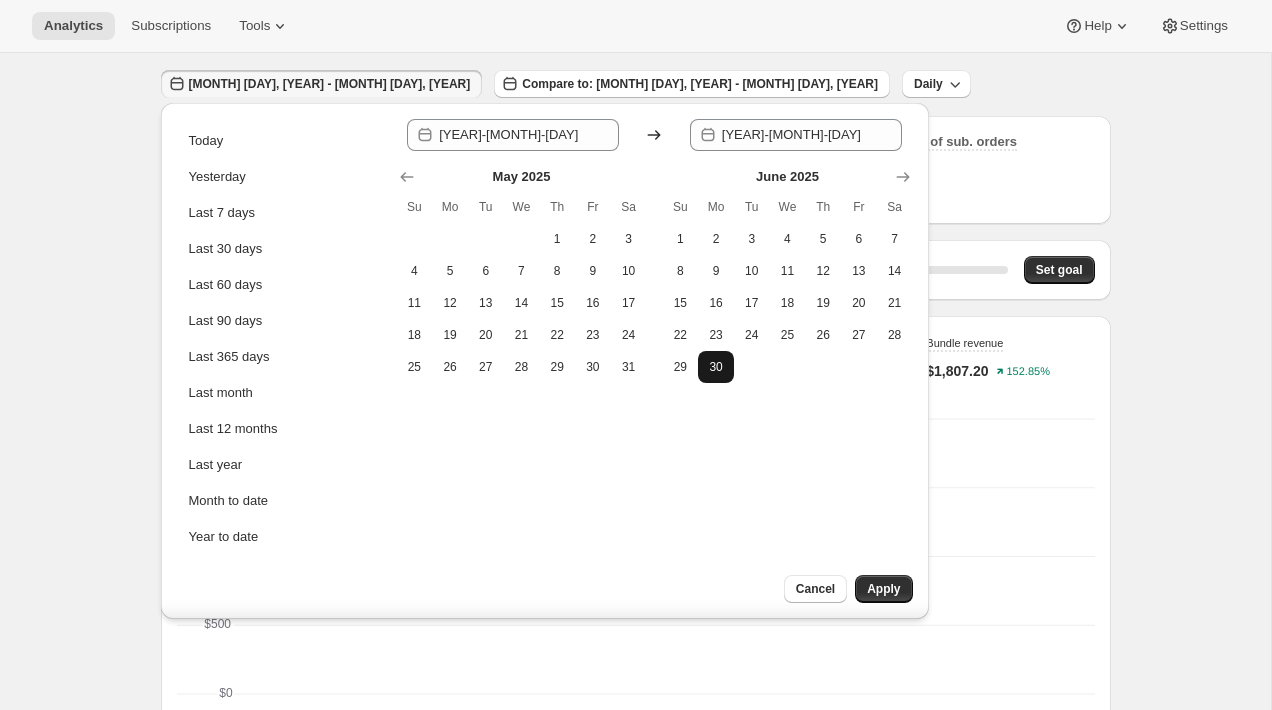click on "30" at bounding box center (716, 367) 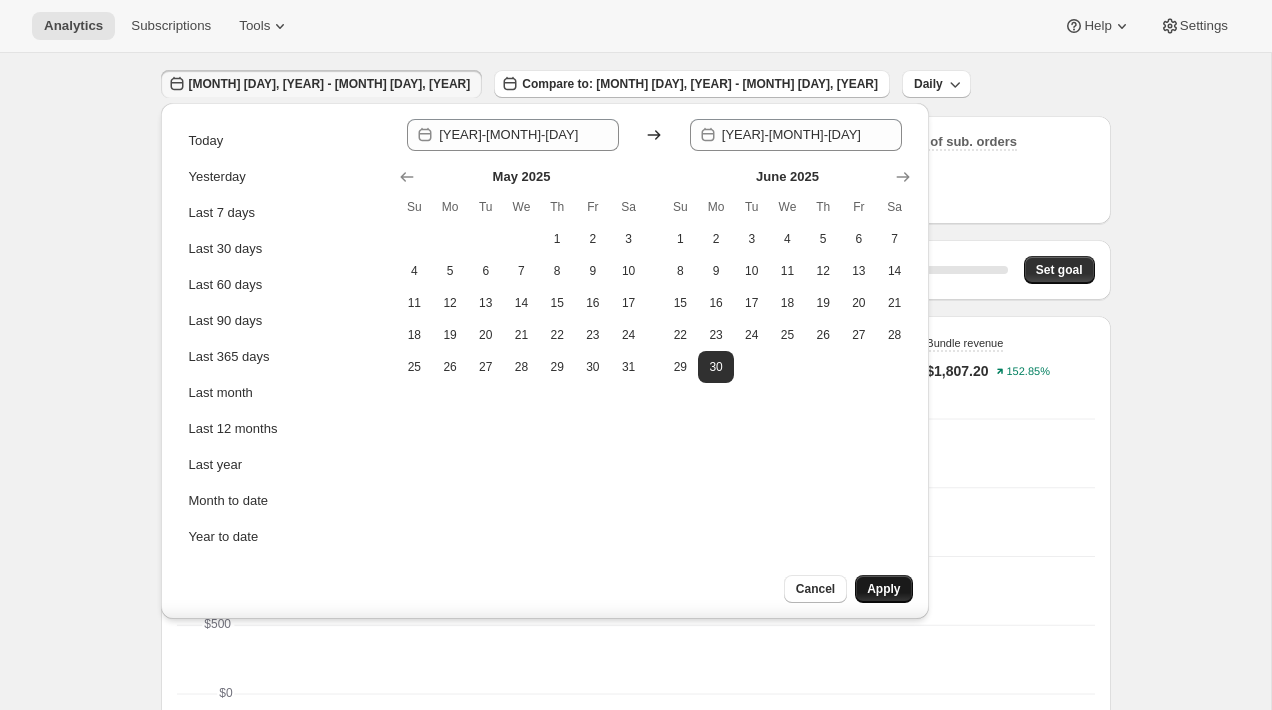 click on "Apply" at bounding box center (883, 589) 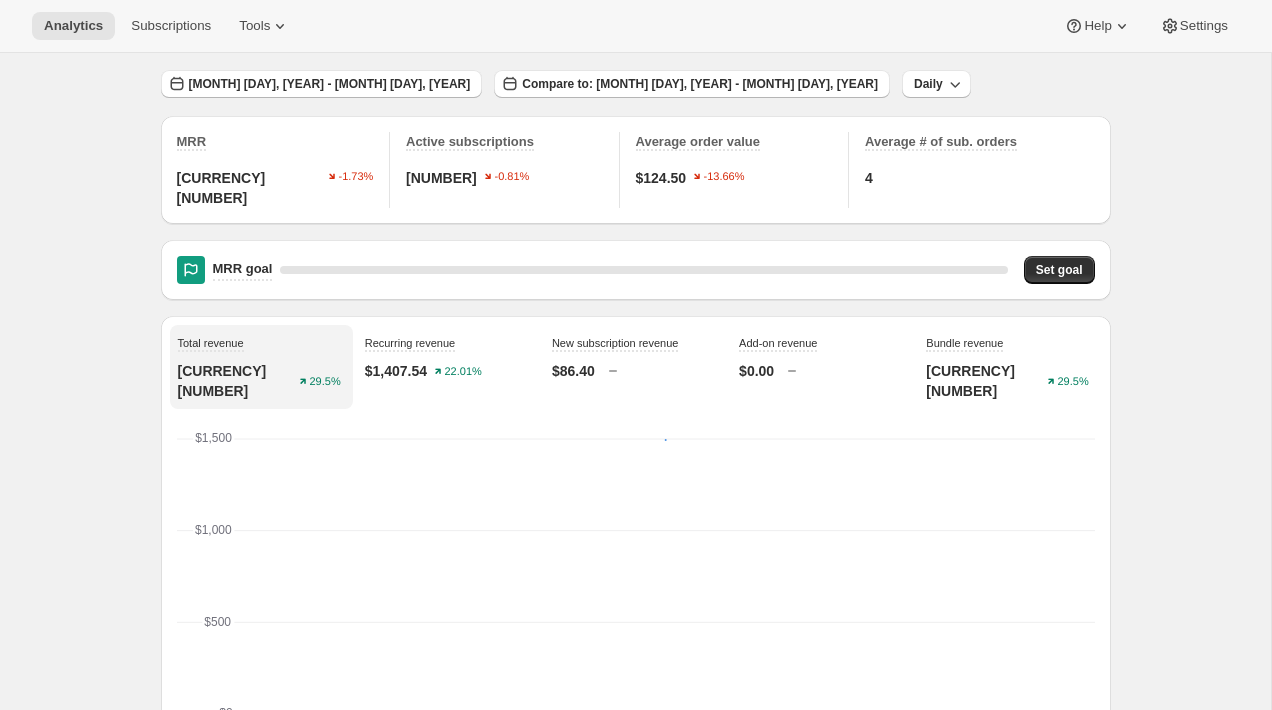 click on "Analytics. This page is ready Analytics Overview Products Bundles Customers Churn More views Overview Products Bundles Customers Churn More views Jun 30, 2025 - Jun 30, 2025 Compare to: May 30, 2025 - May 30, 2025 Daily MRR $63,476.64 -1.73% Active subscriptions 974 -0.81% Average order value $124.50 -13.66% Average # of sub. orders 4 MRR goal 0 % Set goal Total revenue $1,493.94 29.5% Recurring revenue $1,407.54 22.01% New subscription revenue $86.40 Add-on revenue $0.00 Bundle revenue $1,493.94 29.5% 2025-06-30 2025-06-30 $0 $0 $500 $500 $1,000 $1,000 $1,500 $1,500 2025-06-30 Jun 30, 2025 - Jun 30, 2025 $1,494 May 30, 2025 - May 30, 2025 $1,154 Jun 30, 2025 - Jun 30, 2025 May 30, 2025 - May 30, 2025 The revenue categories shown may overlap. For instance, revenue from recurring add-ons and bundles is included in subscription revenue totals. However, add-on and bundle revenue also includes both one-time purchases and subscriptions. Total active 977 -0.51% New 0 Reactivated 0 Paused 0 Cancelled 0 Failed 0 0 0" at bounding box center [635, 1711] 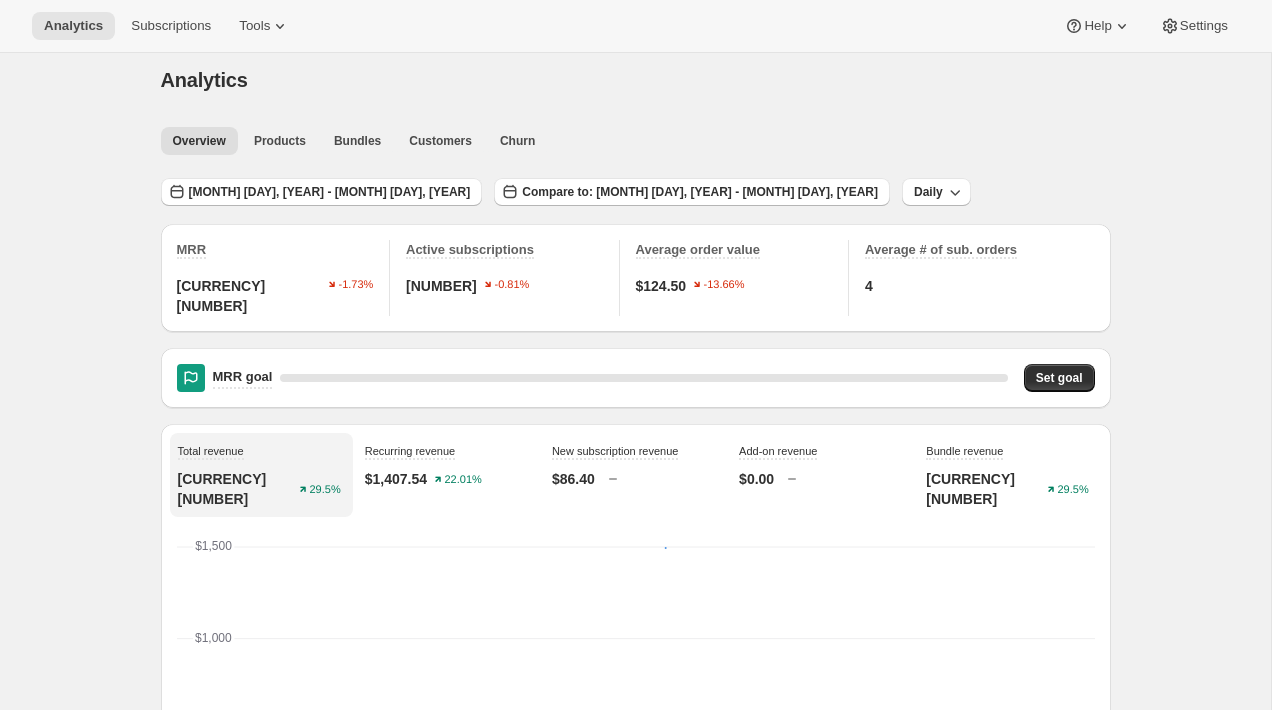 scroll, scrollTop: 0, scrollLeft: 0, axis: both 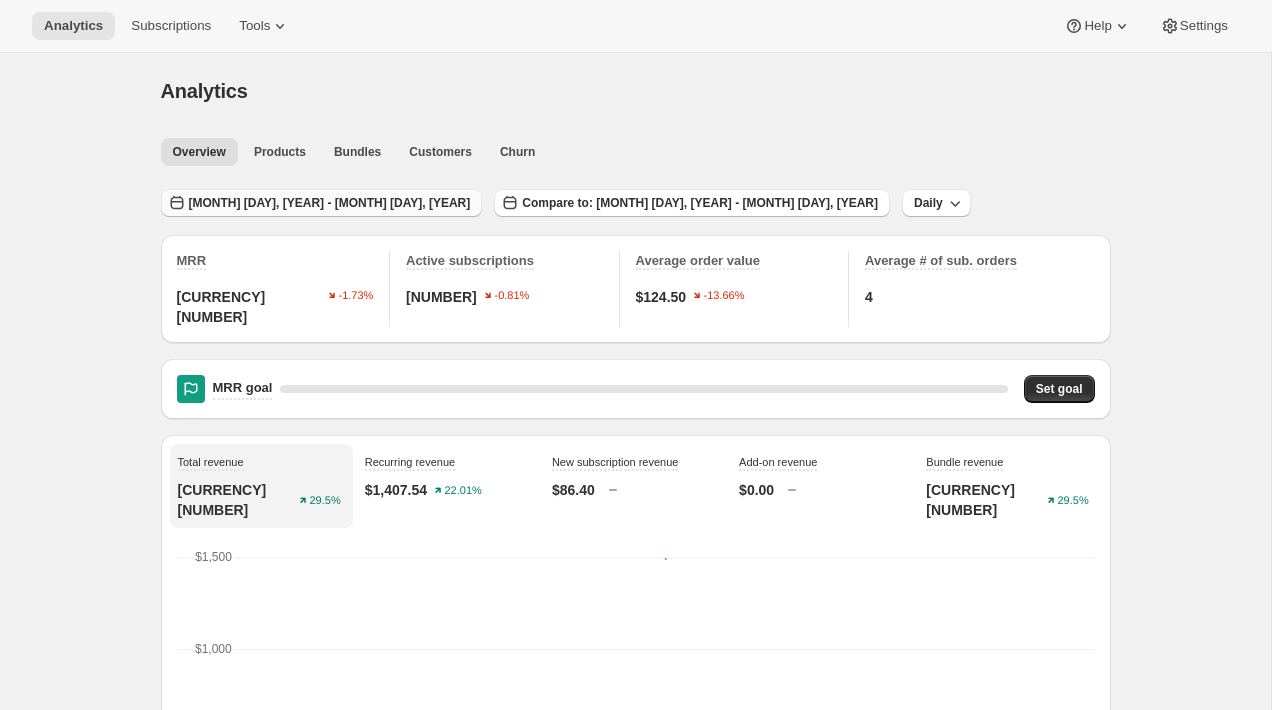 click on "Jun 30, 2025 - Jun 30, 2025" at bounding box center (330, 203) 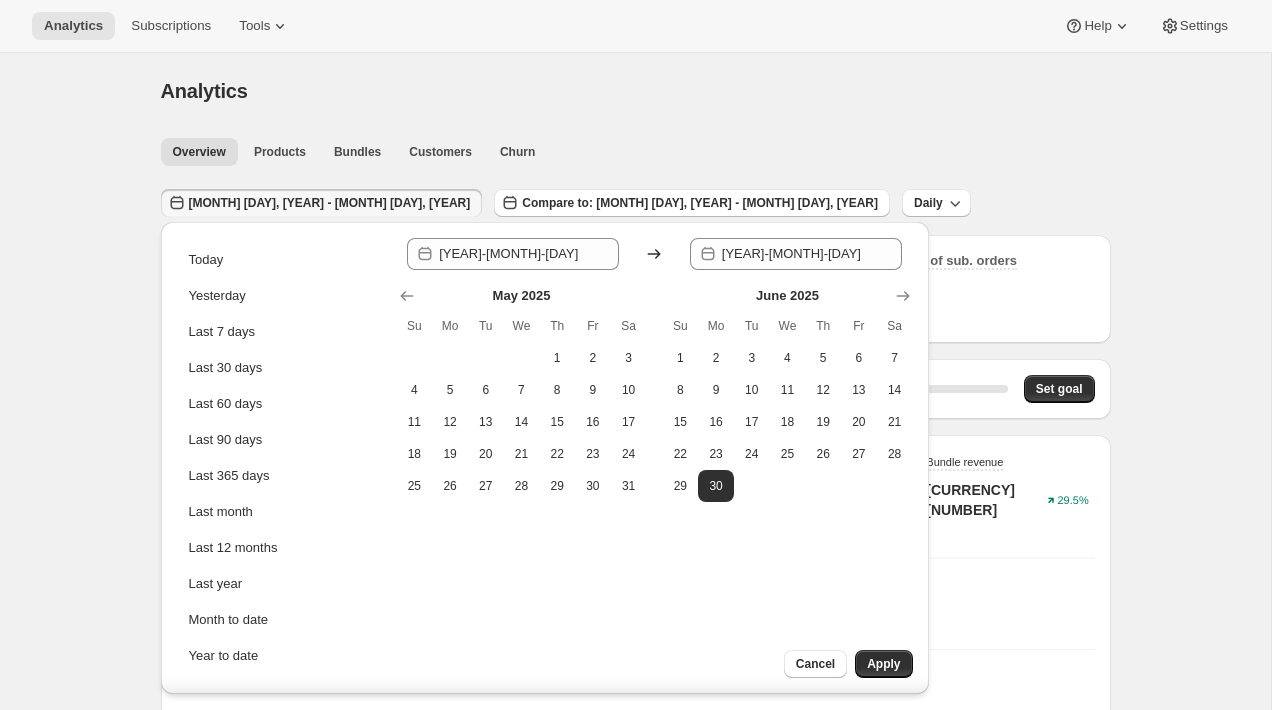 click on "Overview Products Bundles Customers Churn More views Overview Products Bundles Customers Churn More views" at bounding box center (630, 151) 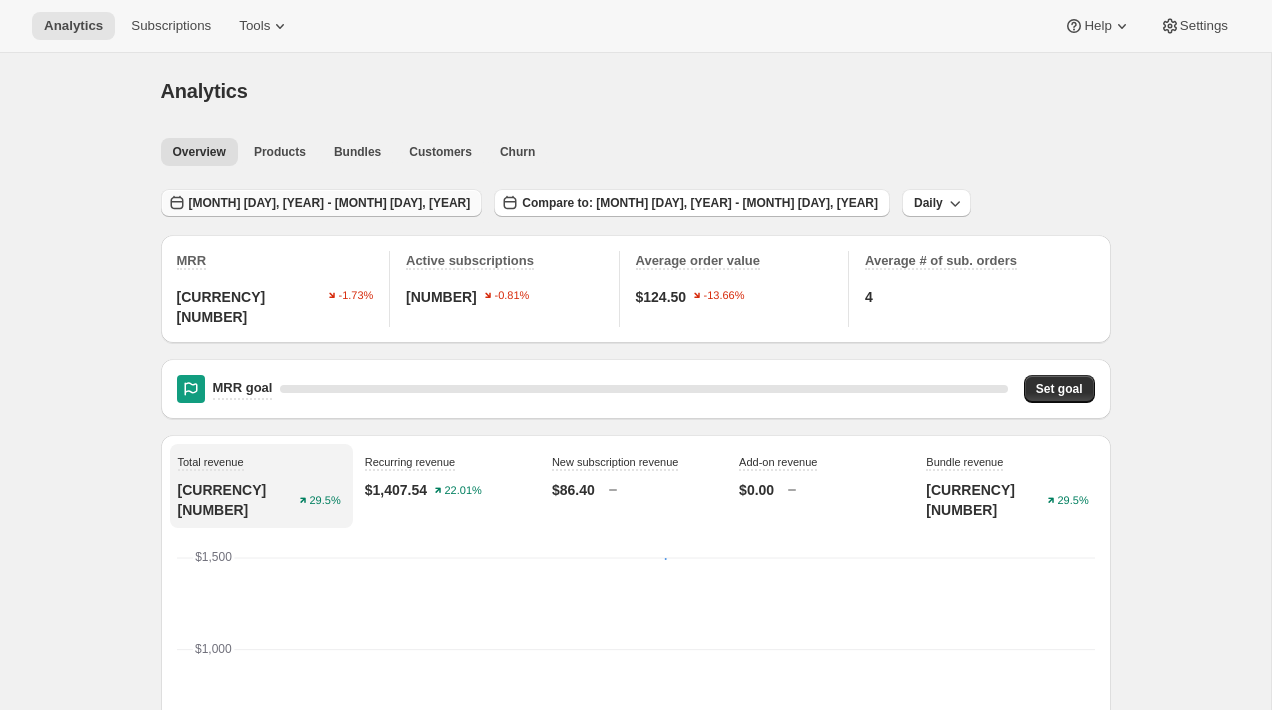 click on "Jun 30, 2025 - Jun 30, 2025" at bounding box center [330, 203] 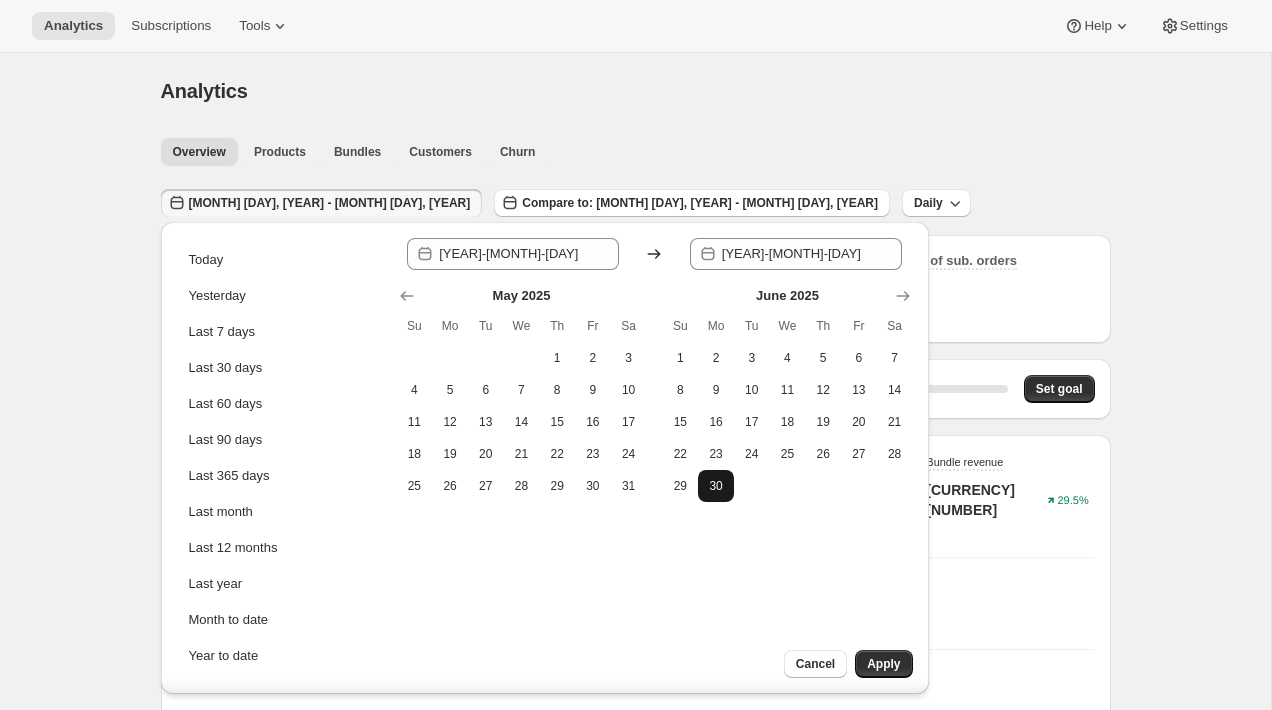 click on "30" at bounding box center [716, 486] 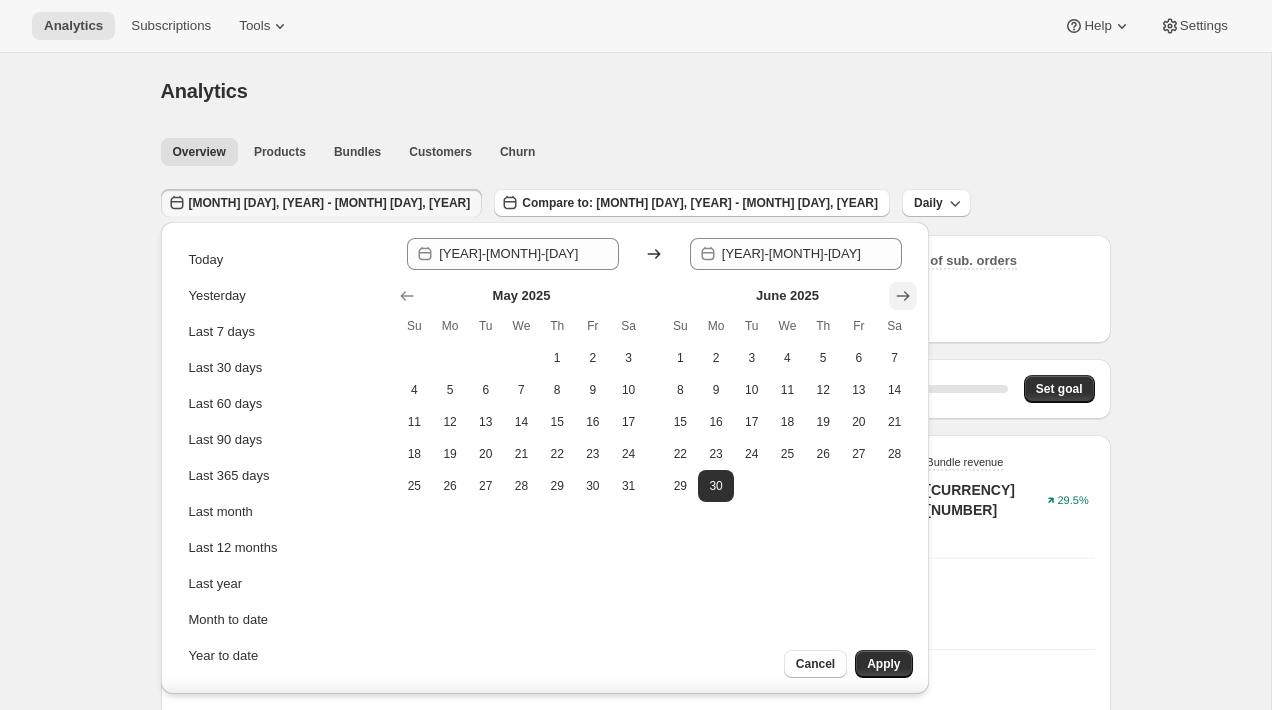 click 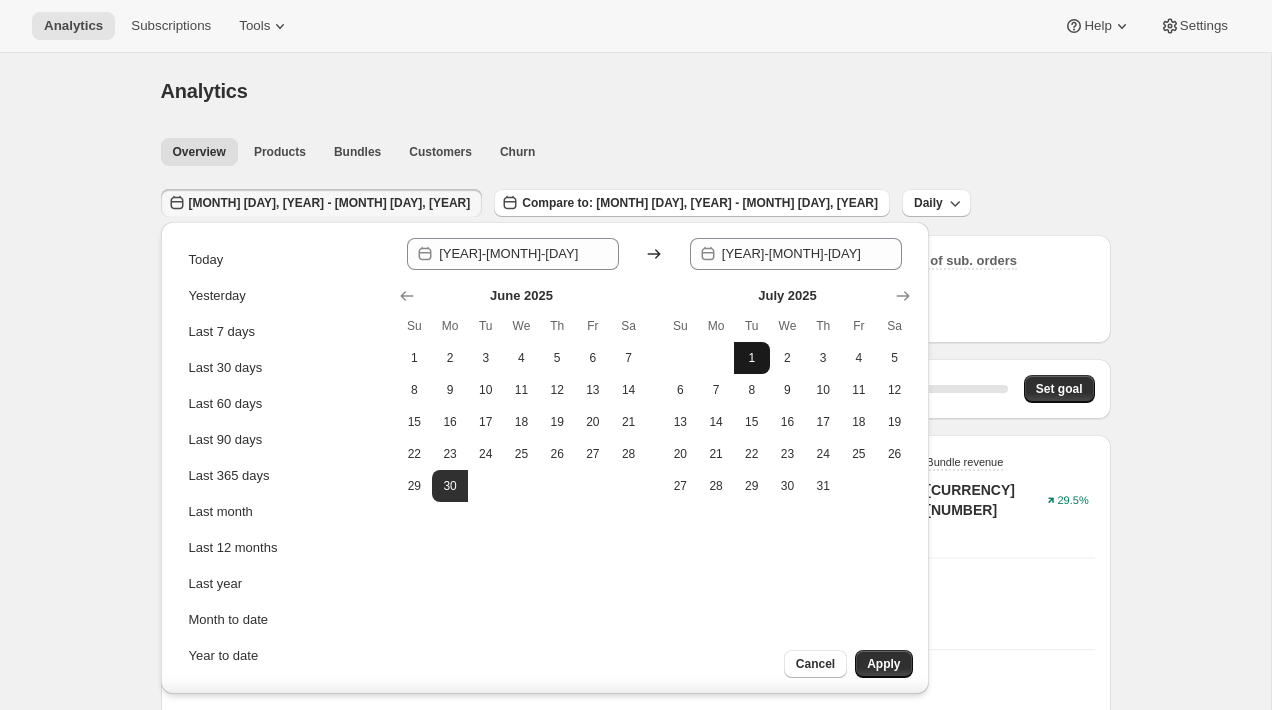 click on "1" at bounding box center [752, 358] 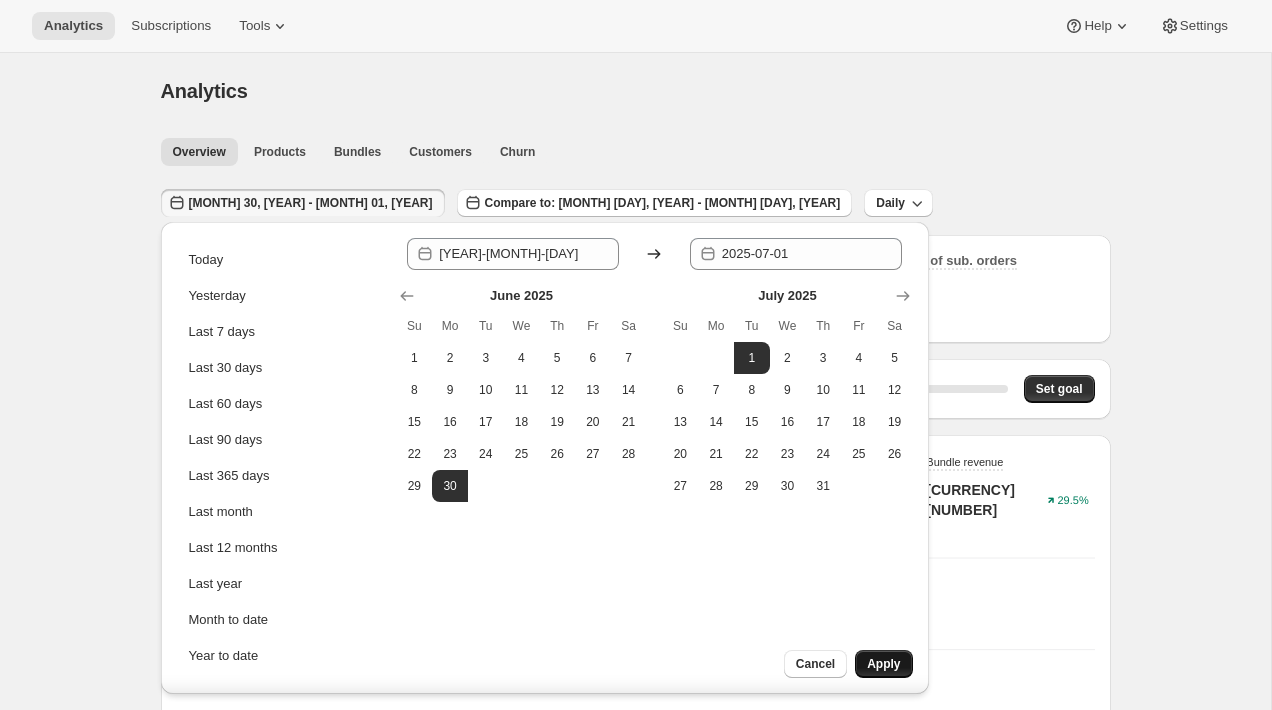 click on "Apply" at bounding box center [883, 664] 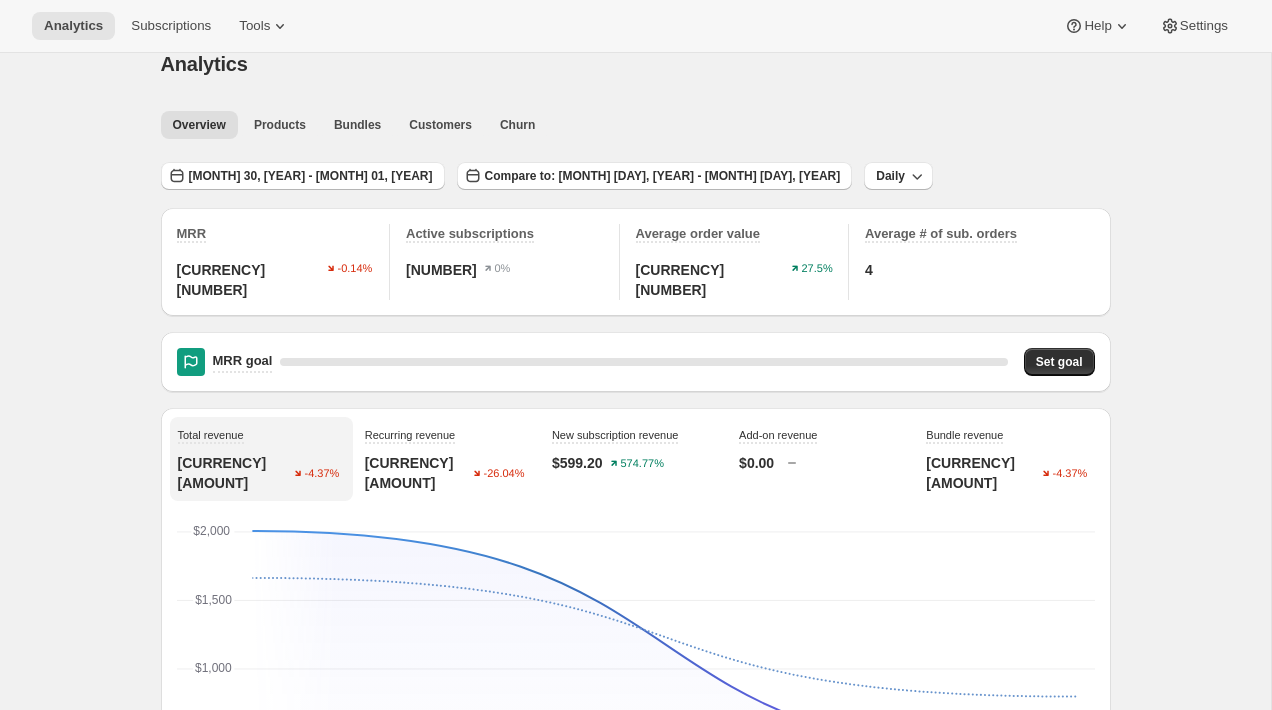 scroll, scrollTop: 0, scrollLeft: 0, axis: both 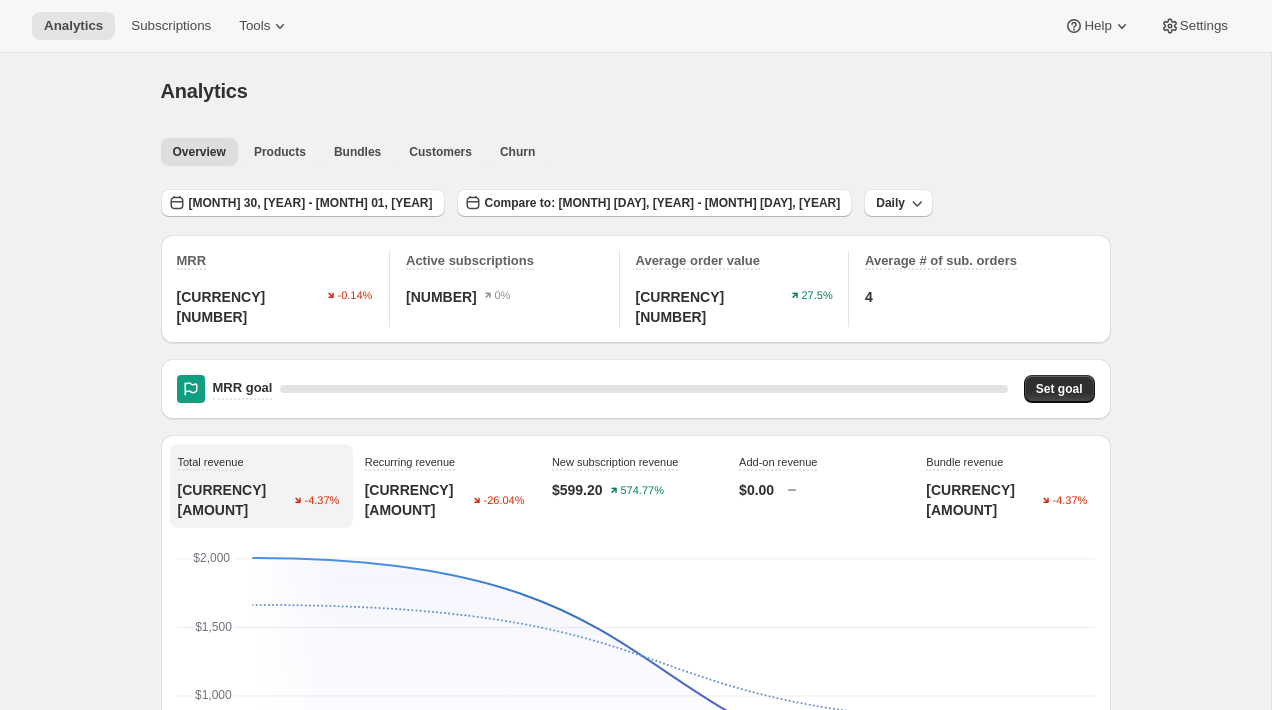 click on "Analytics. This page is ready Analytics Overview Products Bundles Customers Churn More views Overview Products Bundles Customers Churn More views Jun 30, 2025 - Jul 01, 2025 Compare to: Jun 28, 2025 - Jun 29, 2025 Daily MRR $63,669.31 -0.14% Active subscriptions 977 0% Average order value $130.82 27.5% Average # of sub. orders 4 MRR goal 0 % Set goal Total revenue $2,354.74 -4.37% Recurring revenue $1,755.54 -26.04% New subscription revenue $599.20 574.77% Add-on revenue $0.00 Bundle revenue $2,354.74 -4.37% 2025-06-30 2025-06-30 $0 $0 $500 $500 $1,000 $1,000 $1,500 $1,500 $2,000 $2,000 2025-06-30 2025-07-01 Jun 30, 2025 - Jul 01, 2025 $2,007 $348 Jun 28, 2025 - Jun 29, 2025 $1,664 $798 Jun 30, 2025 - Jul 01, 2025 Jun 28, 2025 - Jun 29, 2025 The revenue categories shown may overlap. For instance, revenue from recurring add-ons and bundles is included in subscription revenue totals. However, add-on and bundle revenue also includes both one-time purchases and subscriptions. Total active 981 0.41% New 6 50% 1 2" at bounding box center [635, 1830] 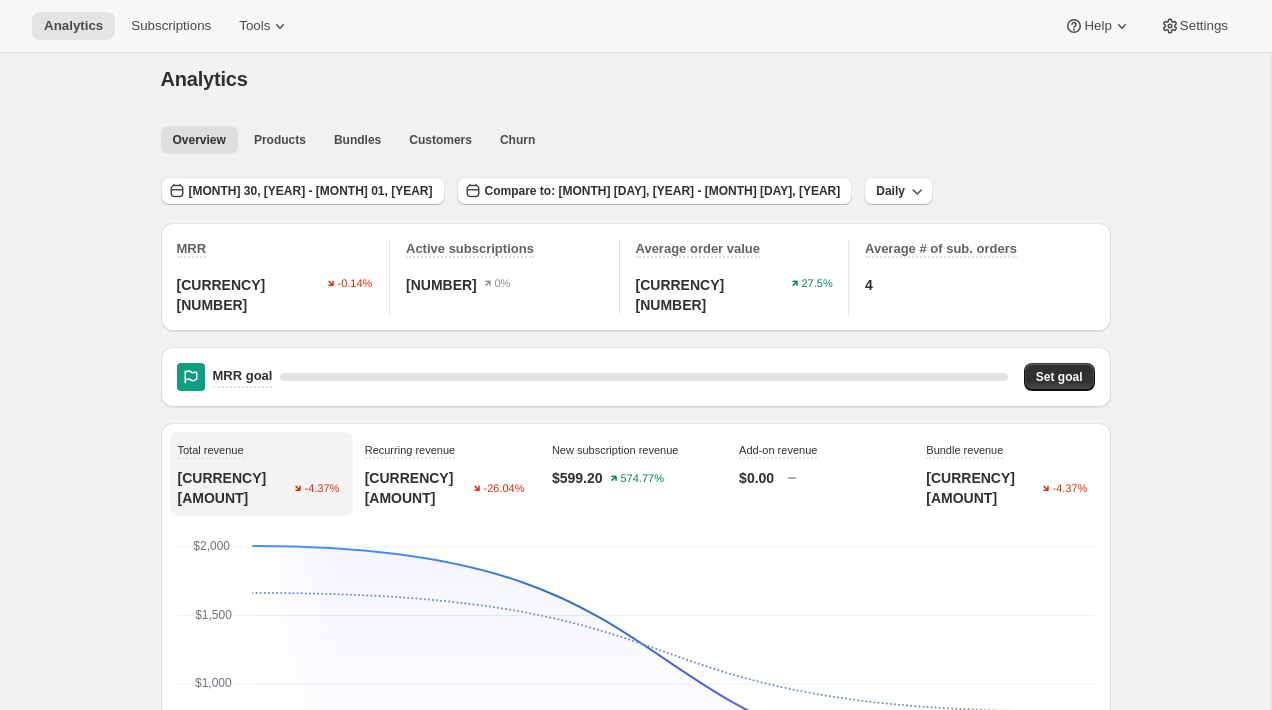 scroll, scrollTop: 0, scrollLeft: 0, axis: both 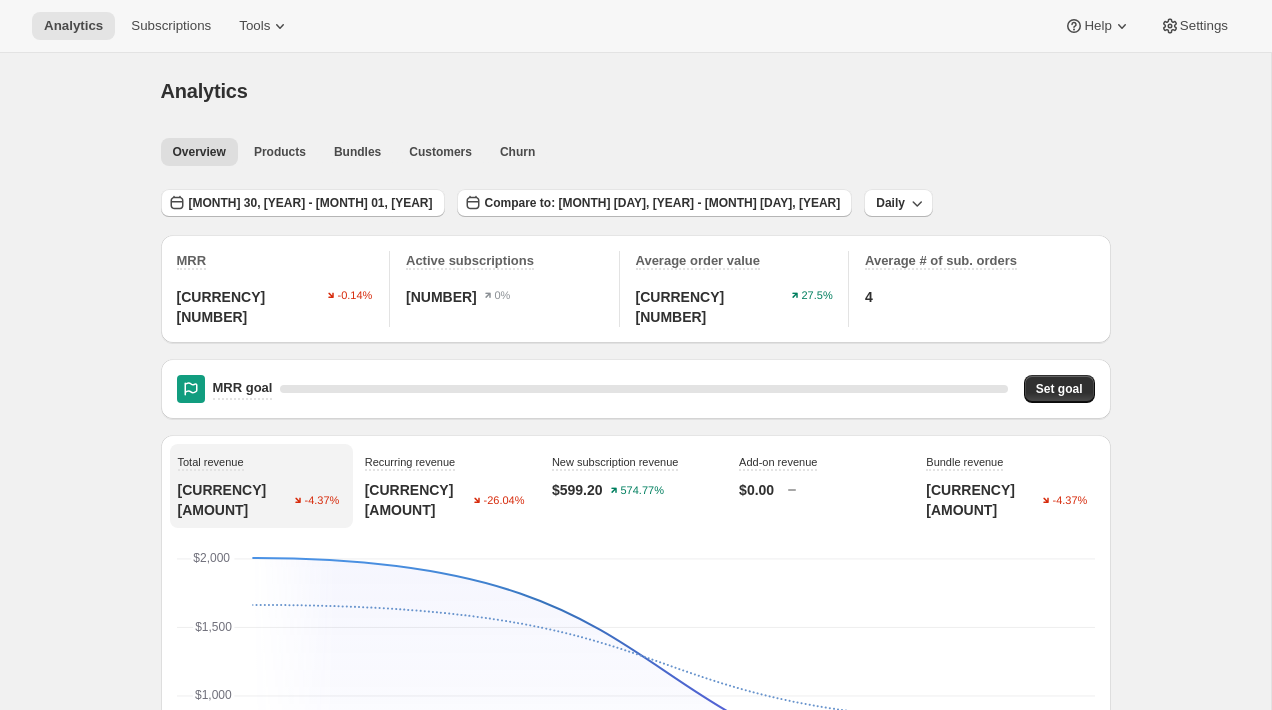 click on "Jun 30, 2025 - Jul 01, 2025 Compare to: Jun 28, 2025 - Jun 29, 2025 Daily" at bounding box center [636, 196] 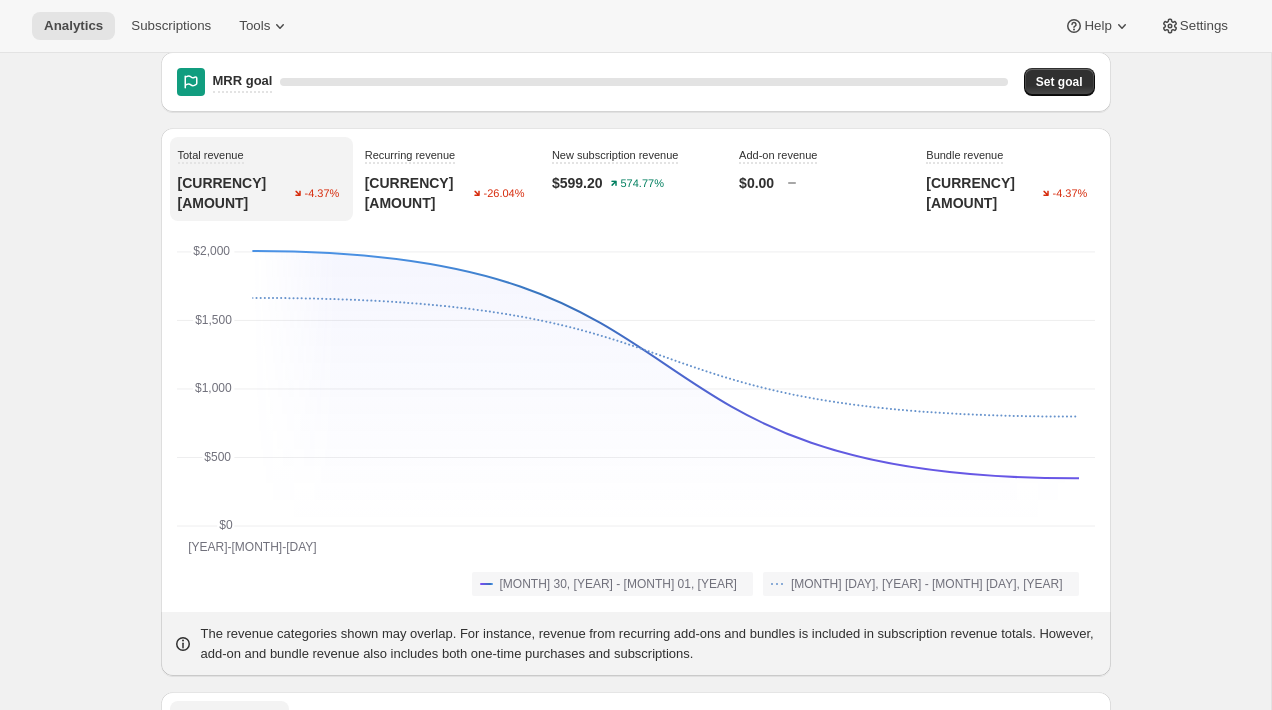 scroll, scrollTop: 0, scrollLeft: 0, axis: both 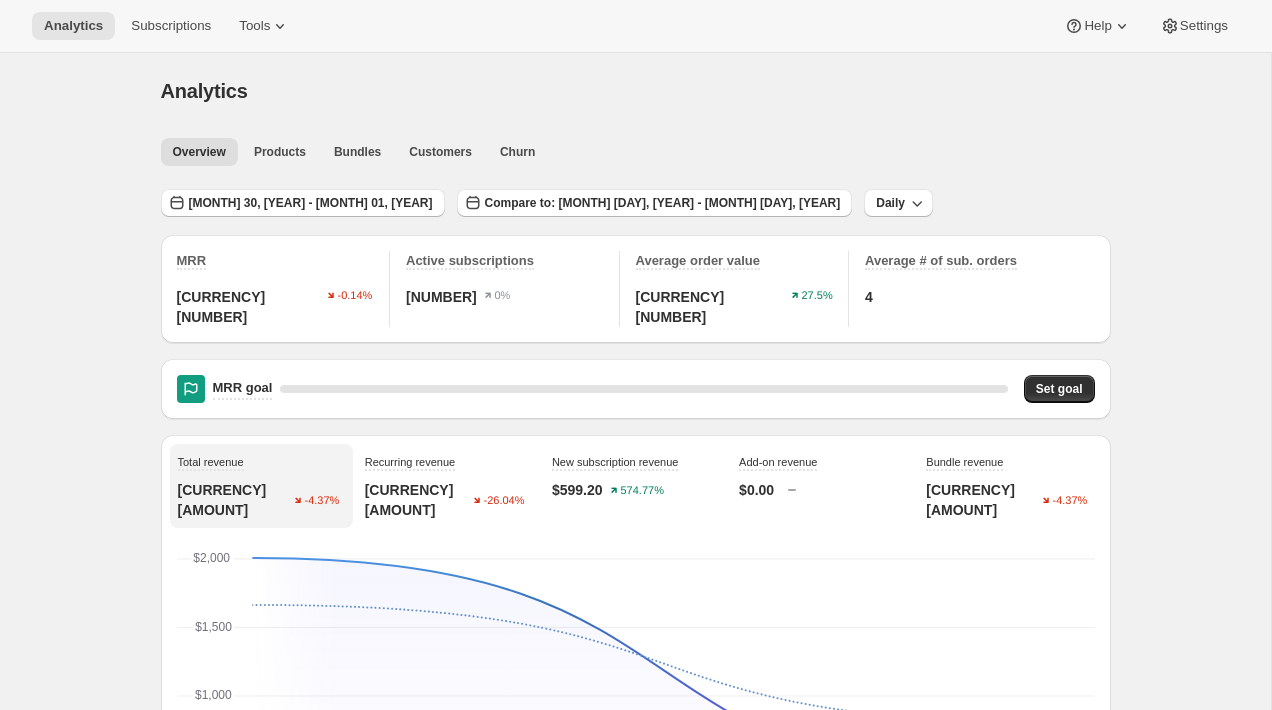 click on "Jun 30, 2025 - Jul 01, 2025 Compare to: Jun 28, 2025 - Jun 29, 2025 Daily" at bounding box center [636, 196] 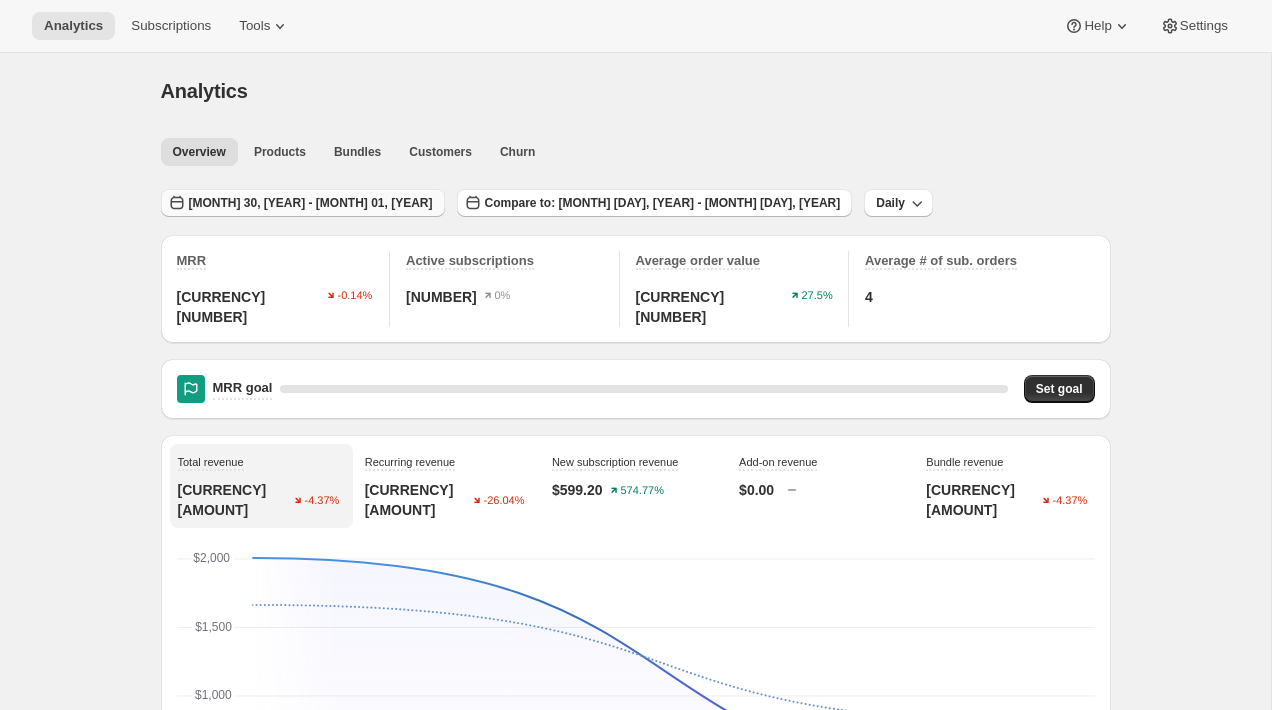 click on "Jun 30, 2025 - Jul 01, 2025" at bounding box center (303, 203) 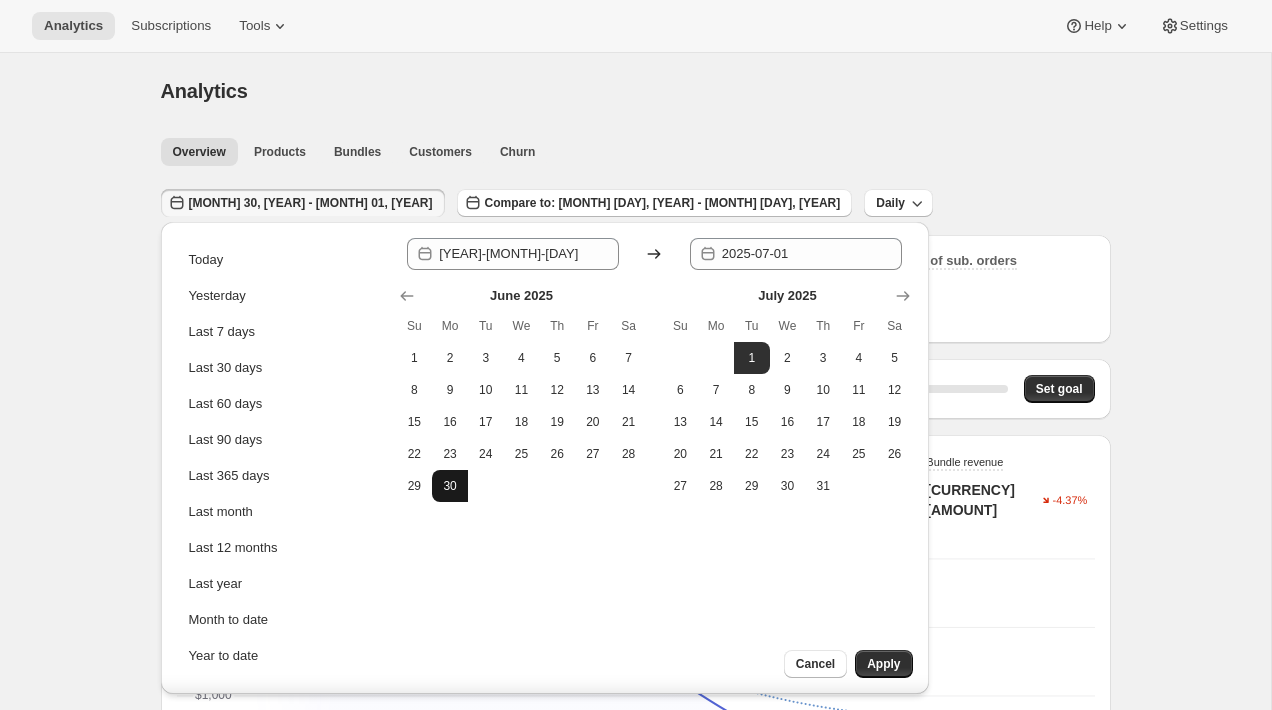 click on "30" at bounding box center (450, 486) 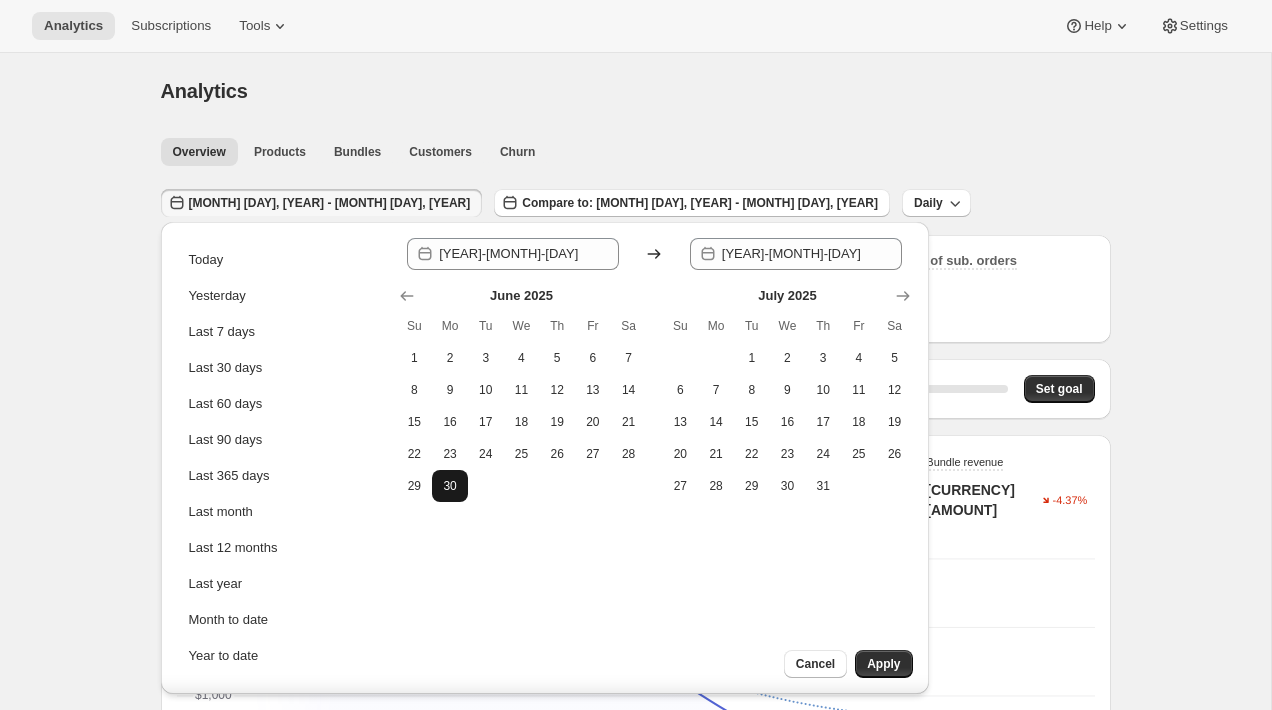 click on "30" at bounding box center [450, 486] 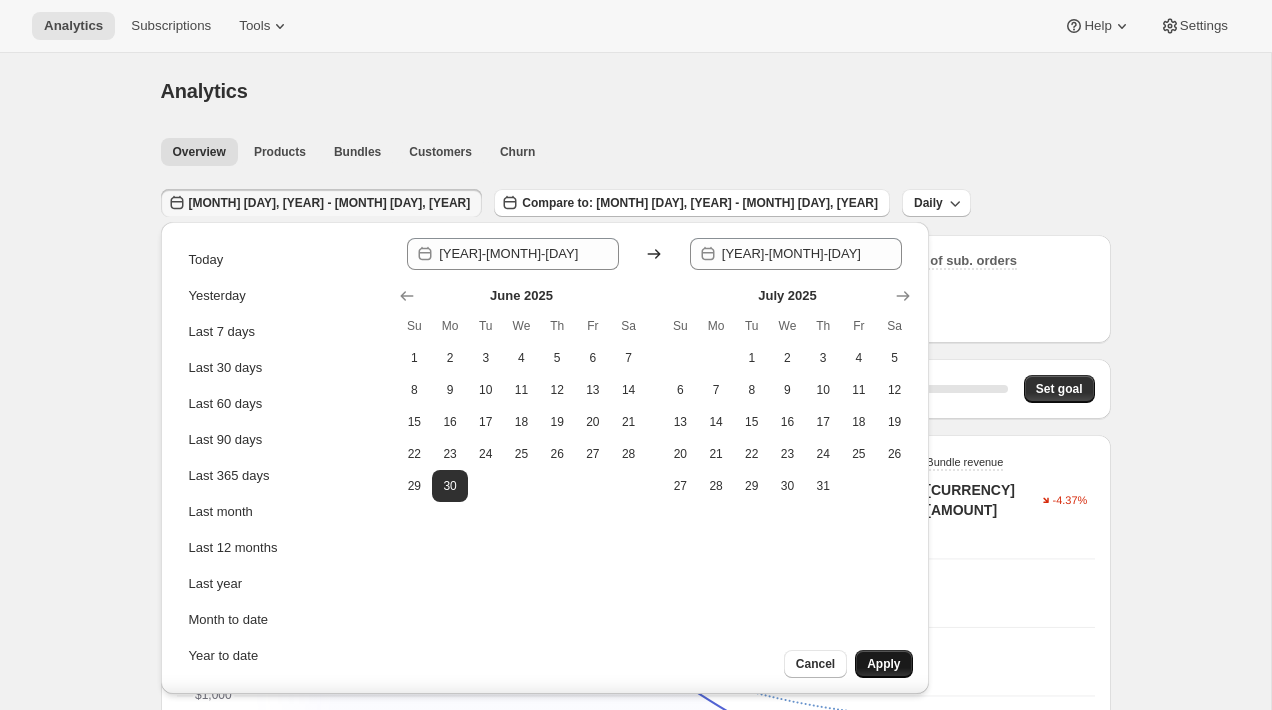 click on "Apply" at bounding box center (883, 664) 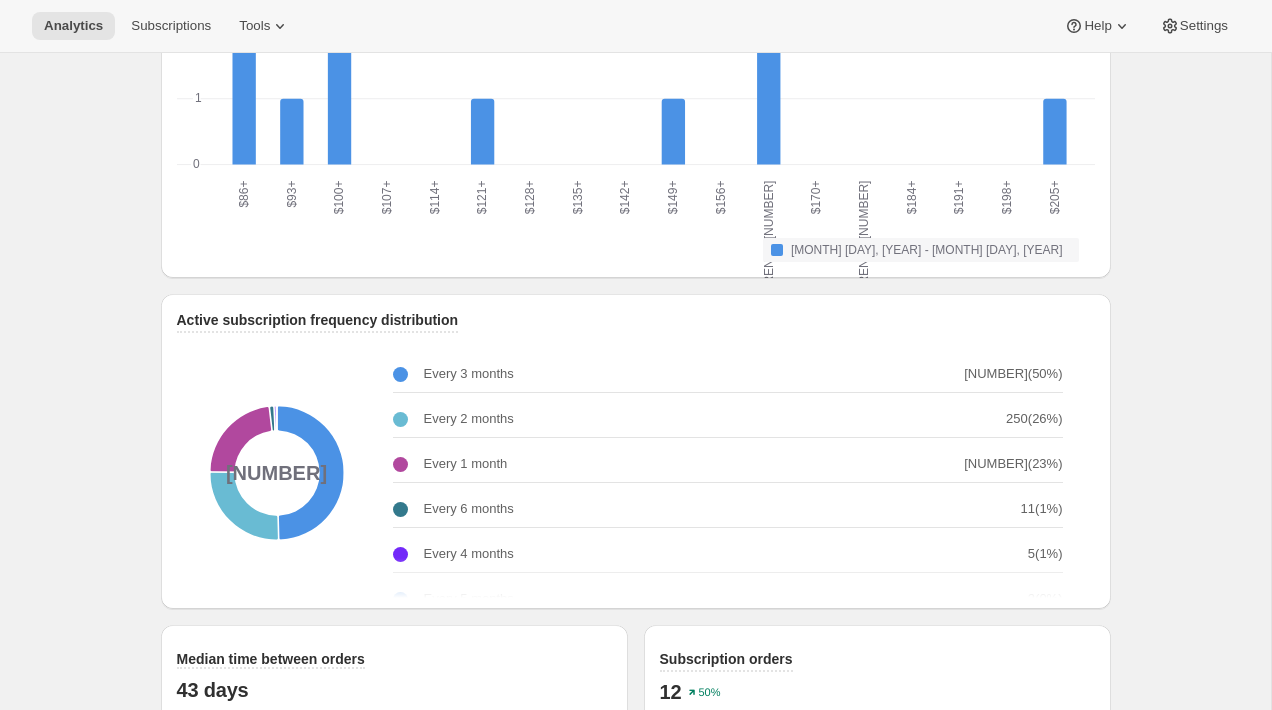 scroll, scrollTop: 2492, scrollLeft: 0, axis: vertical 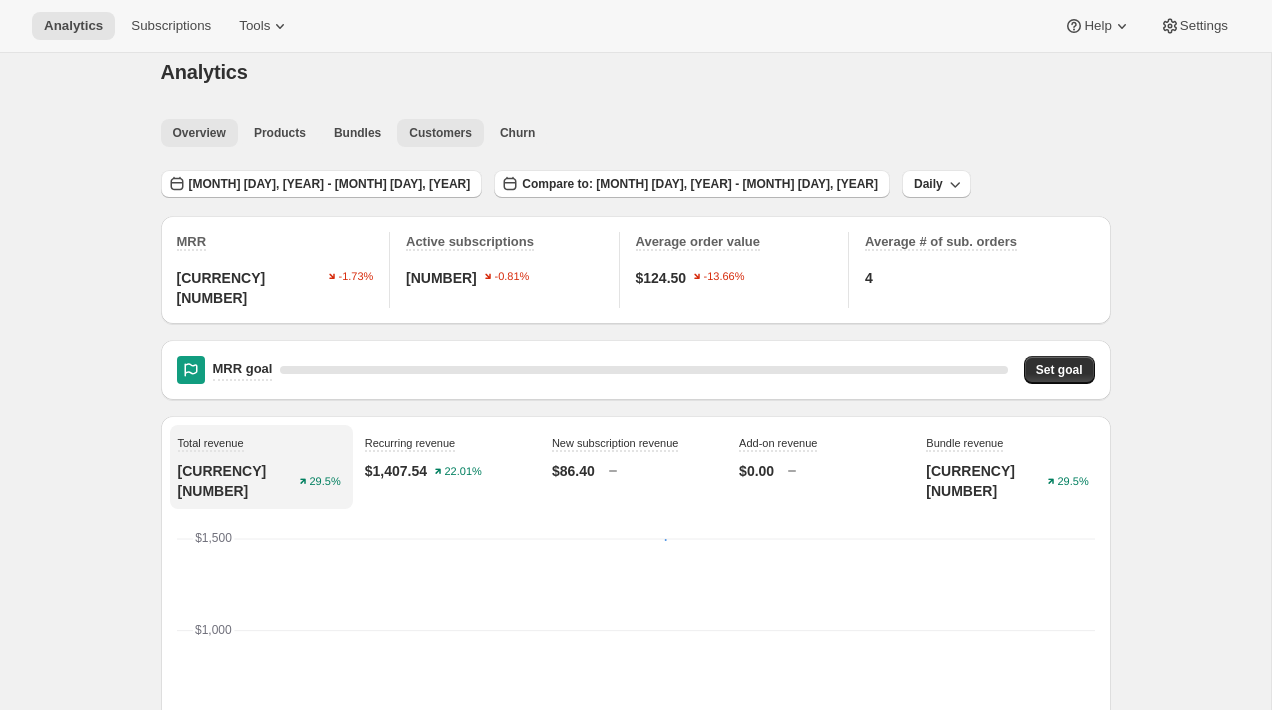 click on "Customers" at bounding box center [440, 133] 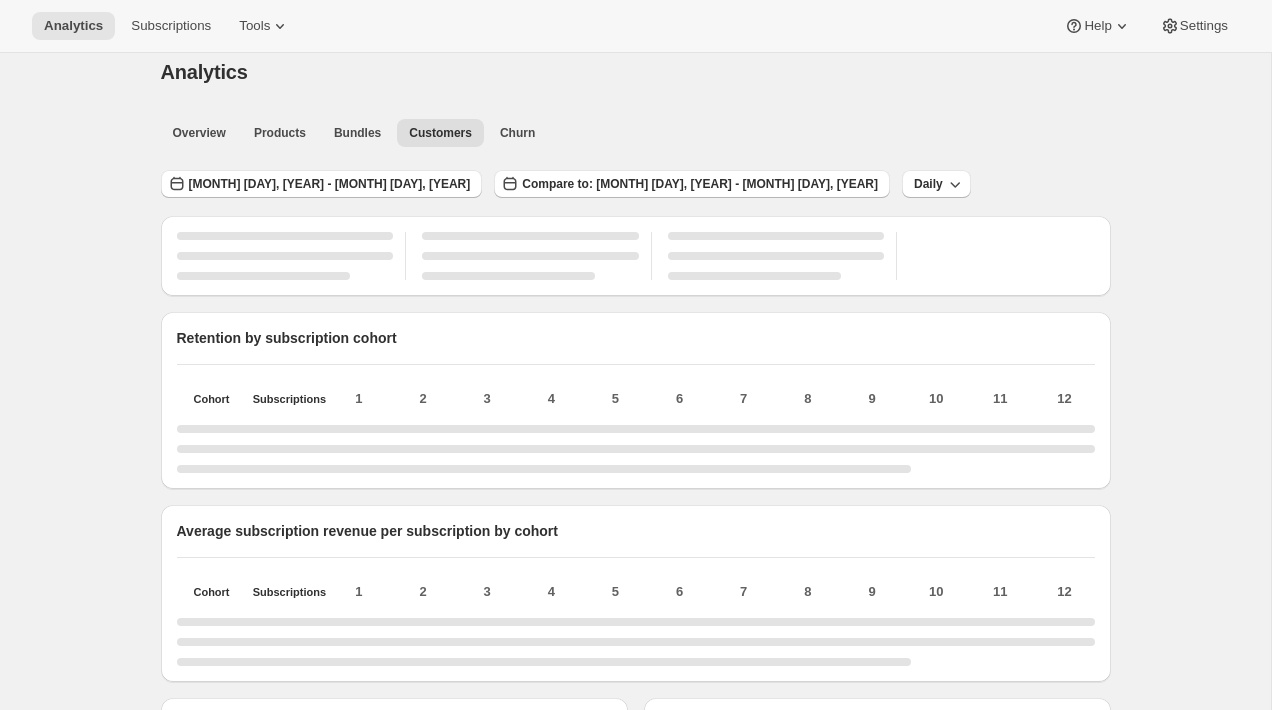 scroll, scrollTop: 0, scrollLeft: 0, axis: both 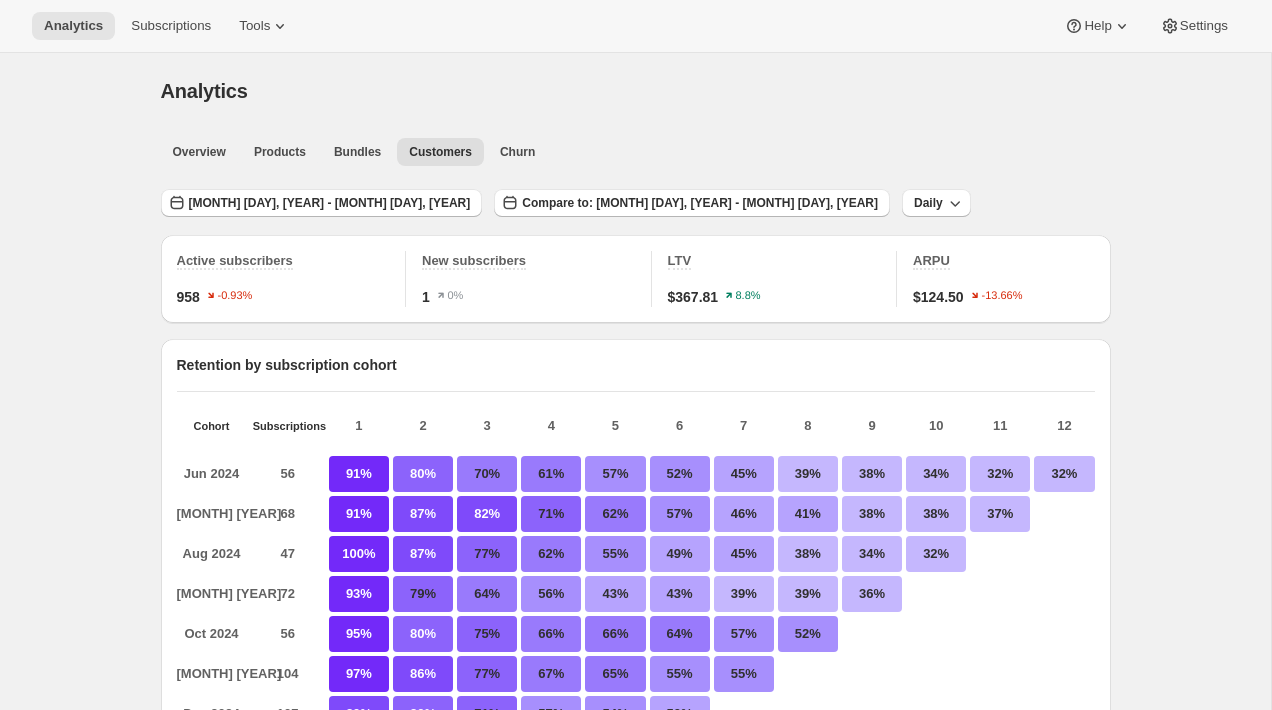 click on "Analytics" at bounding box center (636, 91) 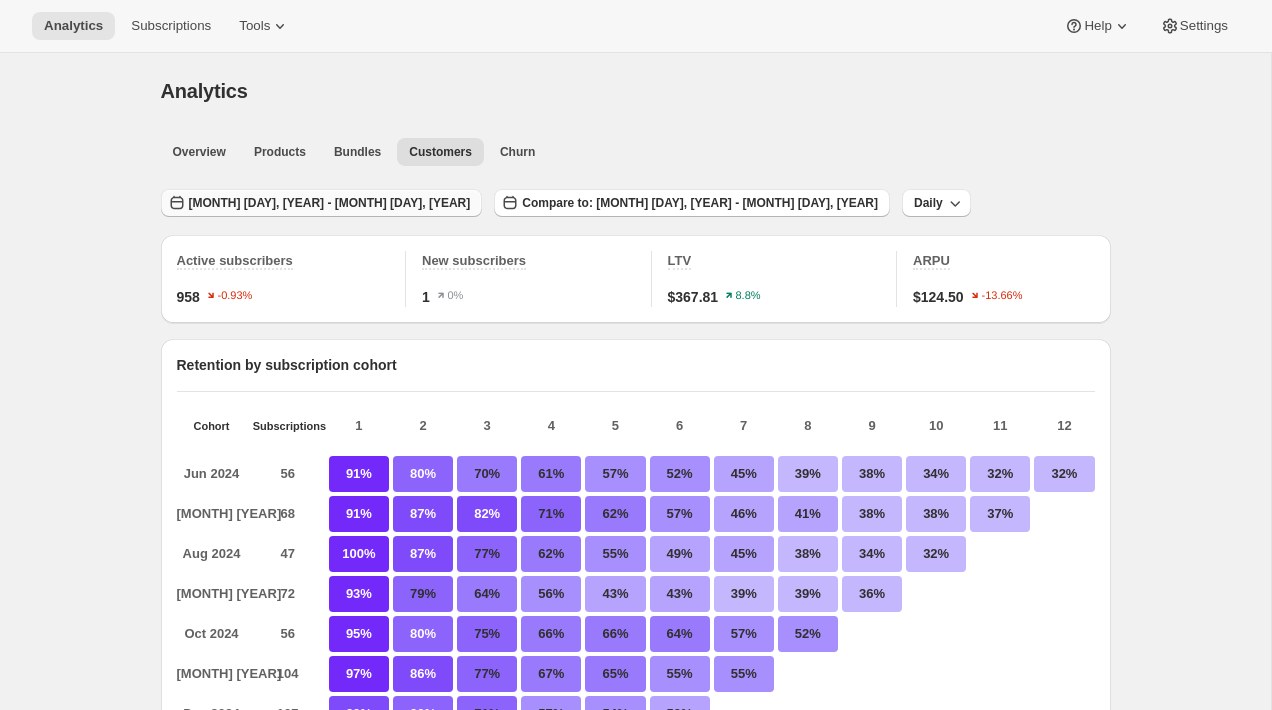 click on "Jun 30, 2025 - Jun 30, 2025" at bounding box center (322, 203) 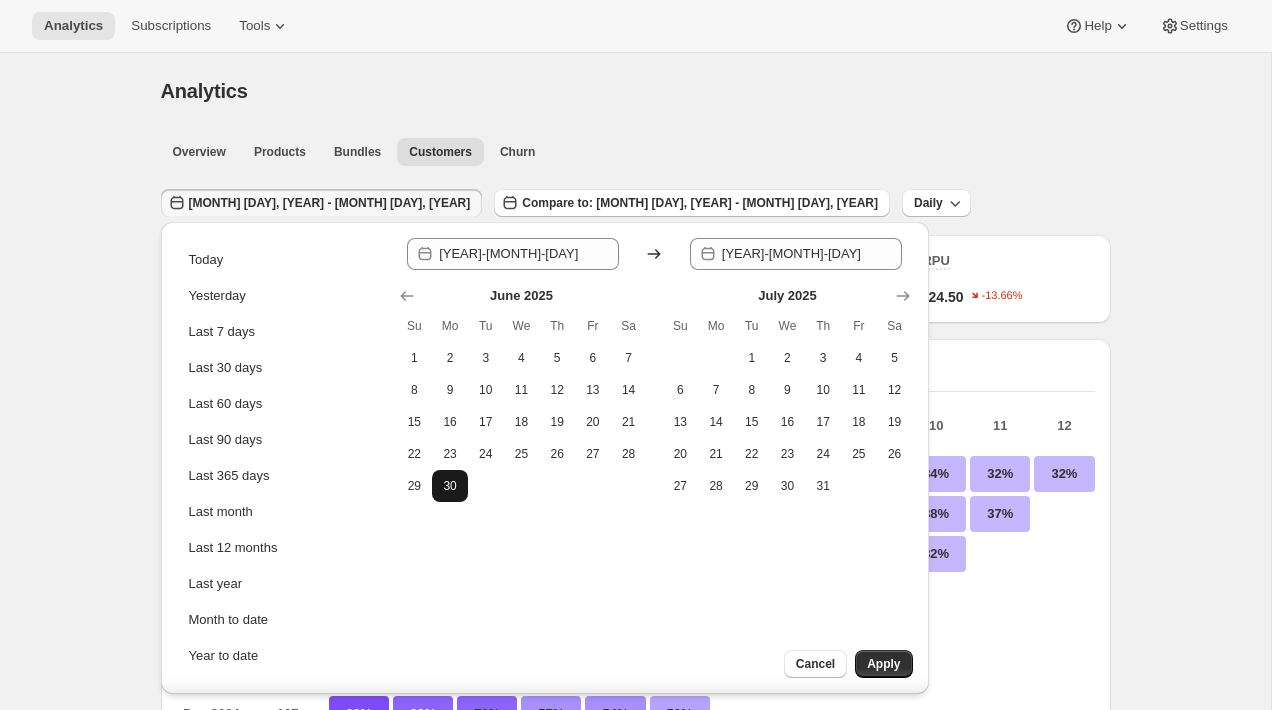 click on "30" at bounding box center (450, 486) 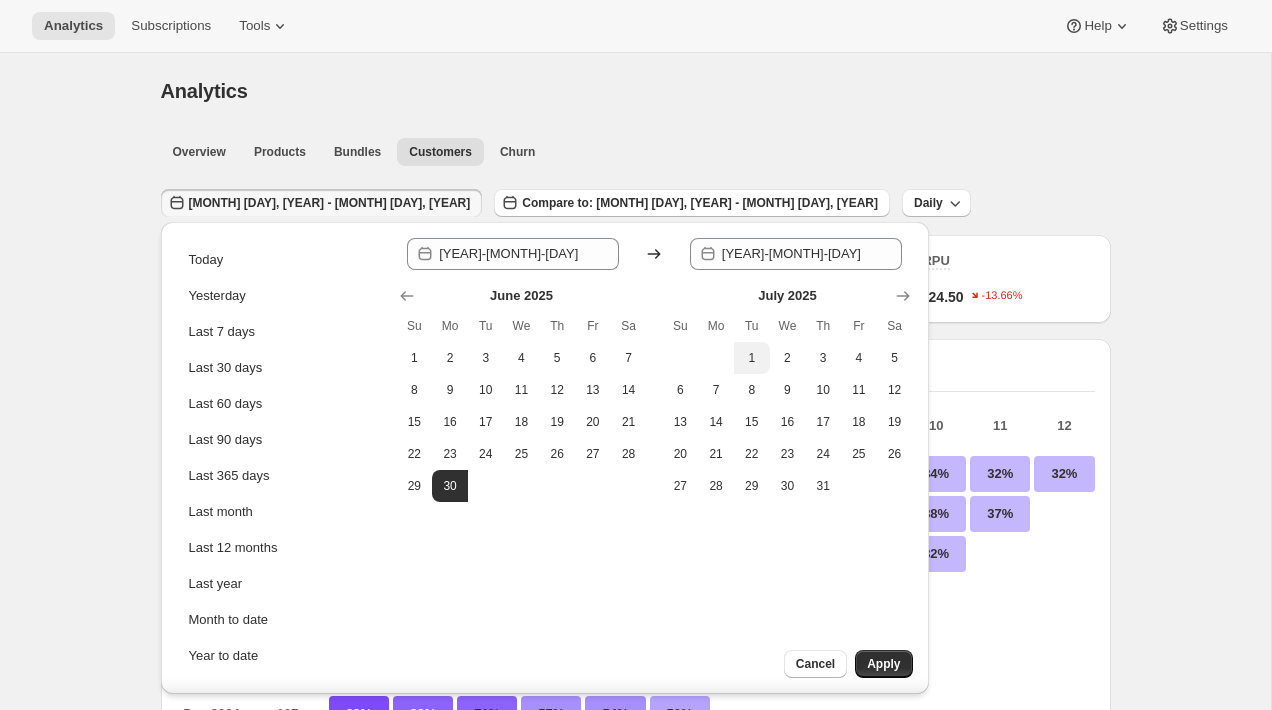 click on "Overview Products Bundles Customers Churn More views" at bounding box center (630, 151) 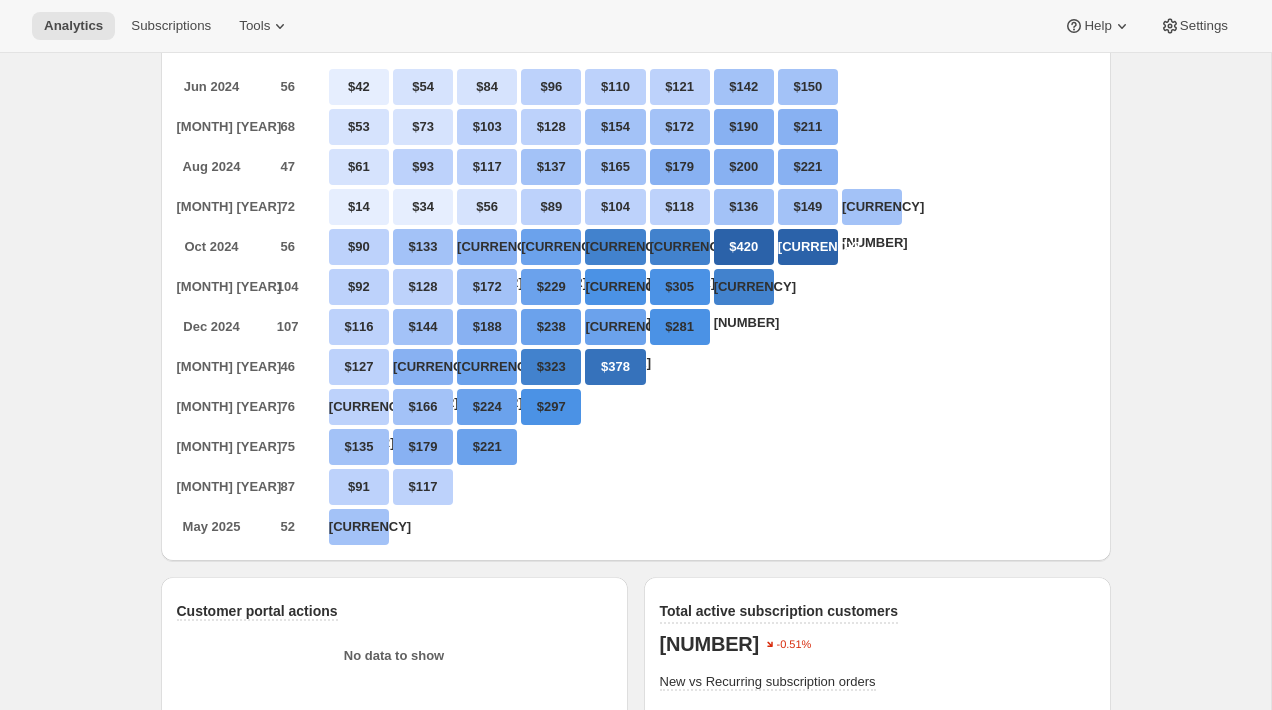 scroll, scrollTop: 0, scrollLeft: 0, axis: both 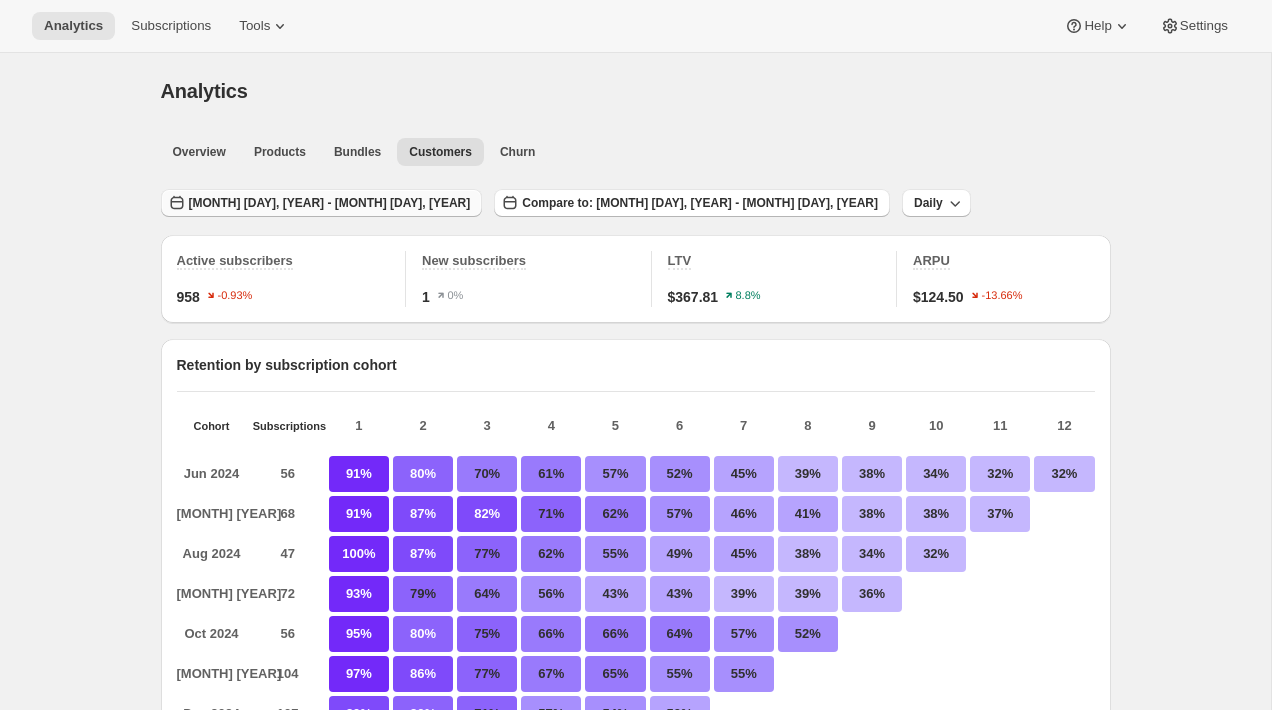 click on "Jun 30, 2025 - Jun 30, 2025" at bounding box center [322, 203] 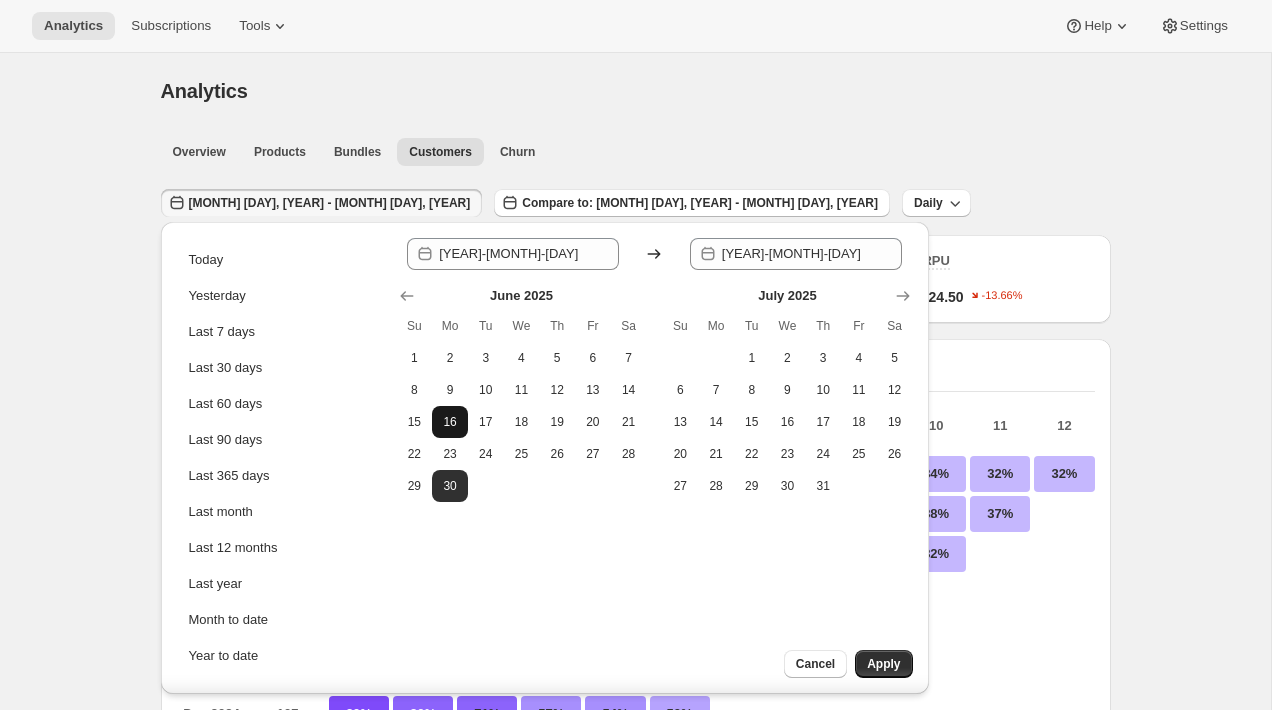 click on "16" at bounding box center (450, 422) 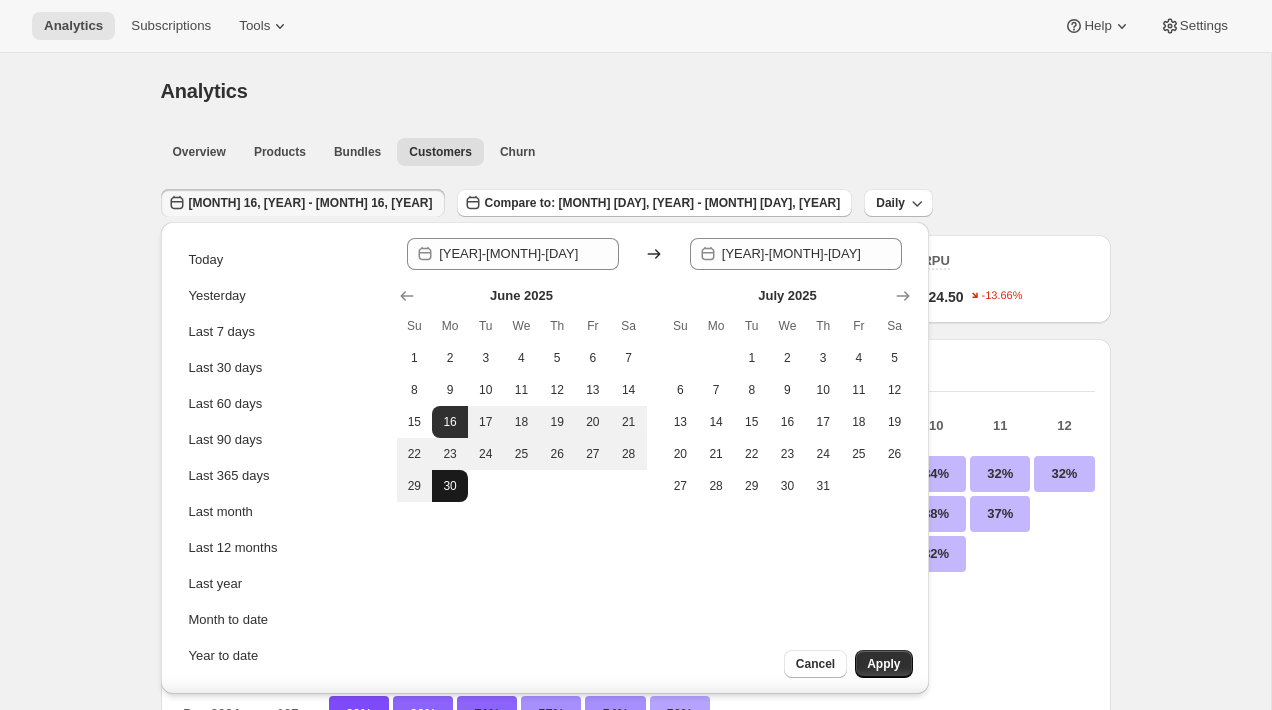 click on "30" at bounding box center [450, 486] 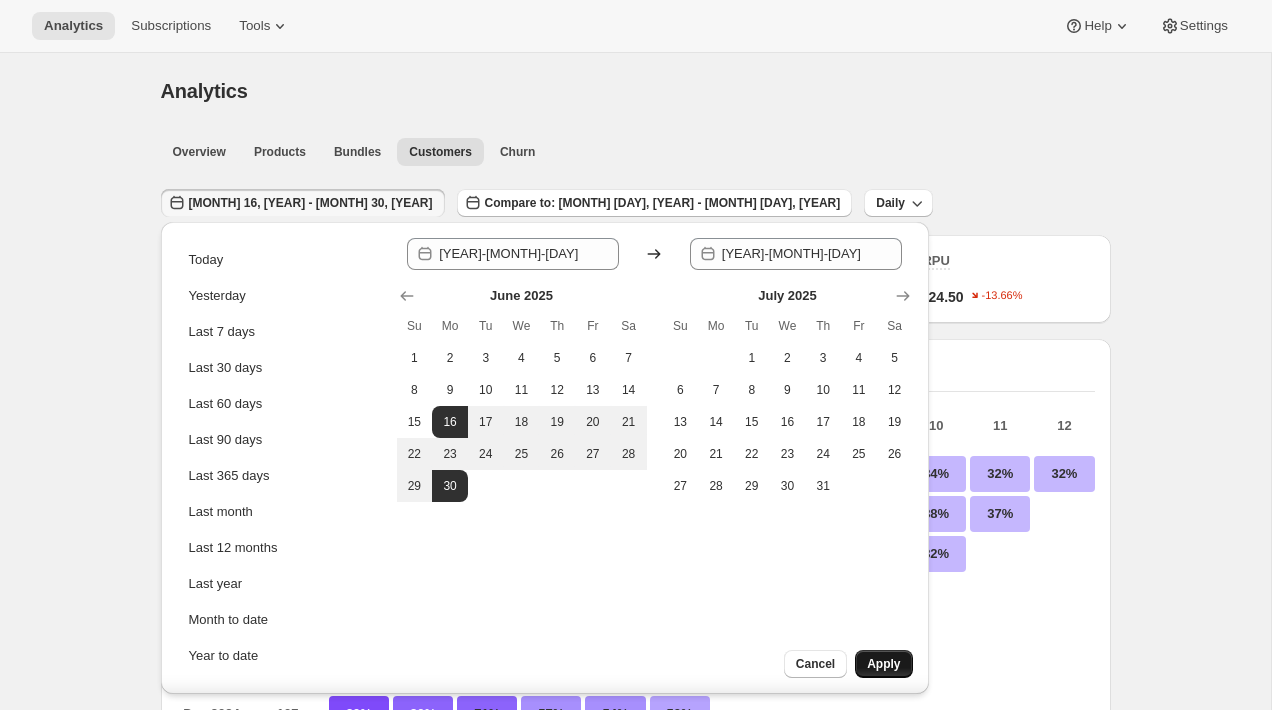 click on "Apply" at bounding box center (883, 664) 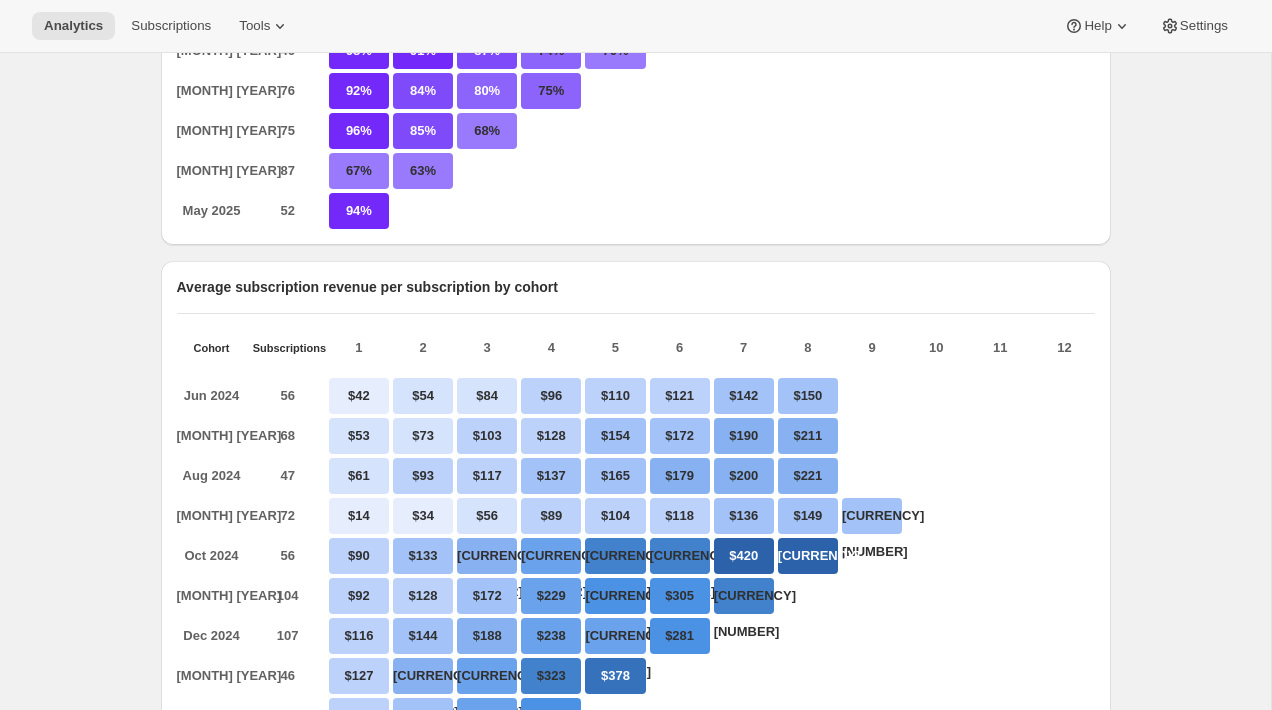scroll, scrollTop: 0, scrollLeft: 0, axis: both 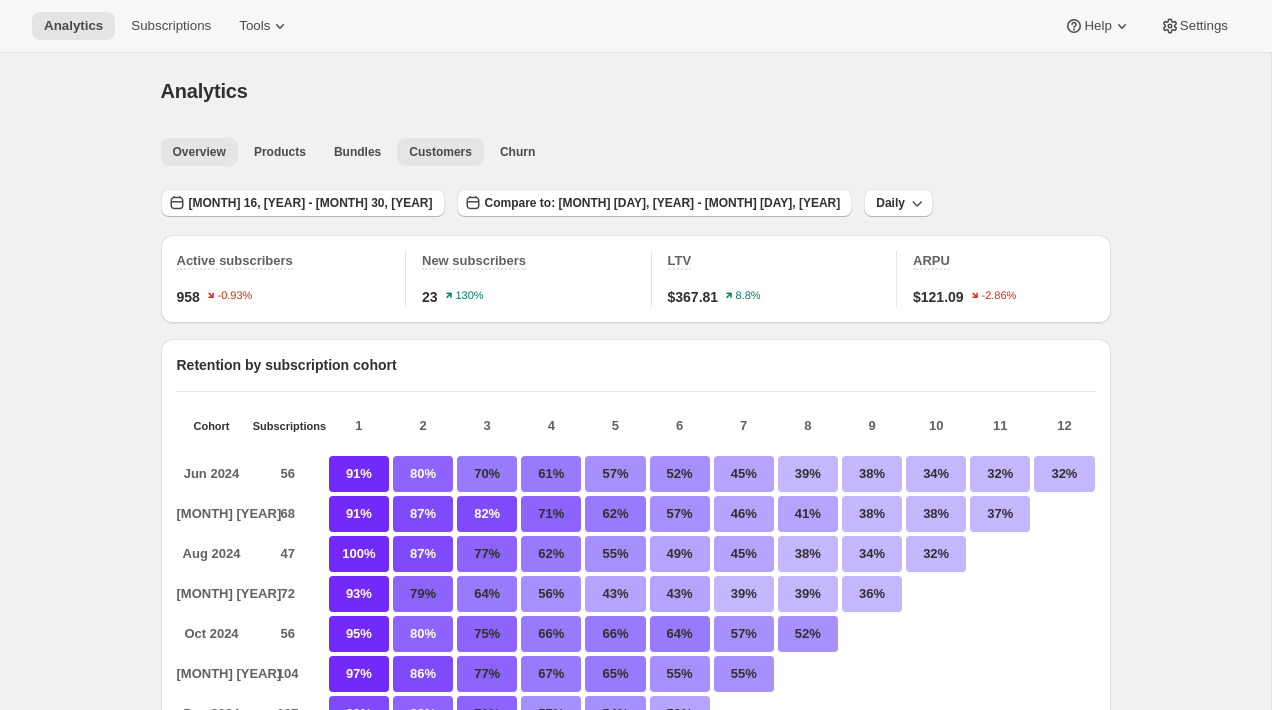 click on "Overview" at bounding box center (199, 152) 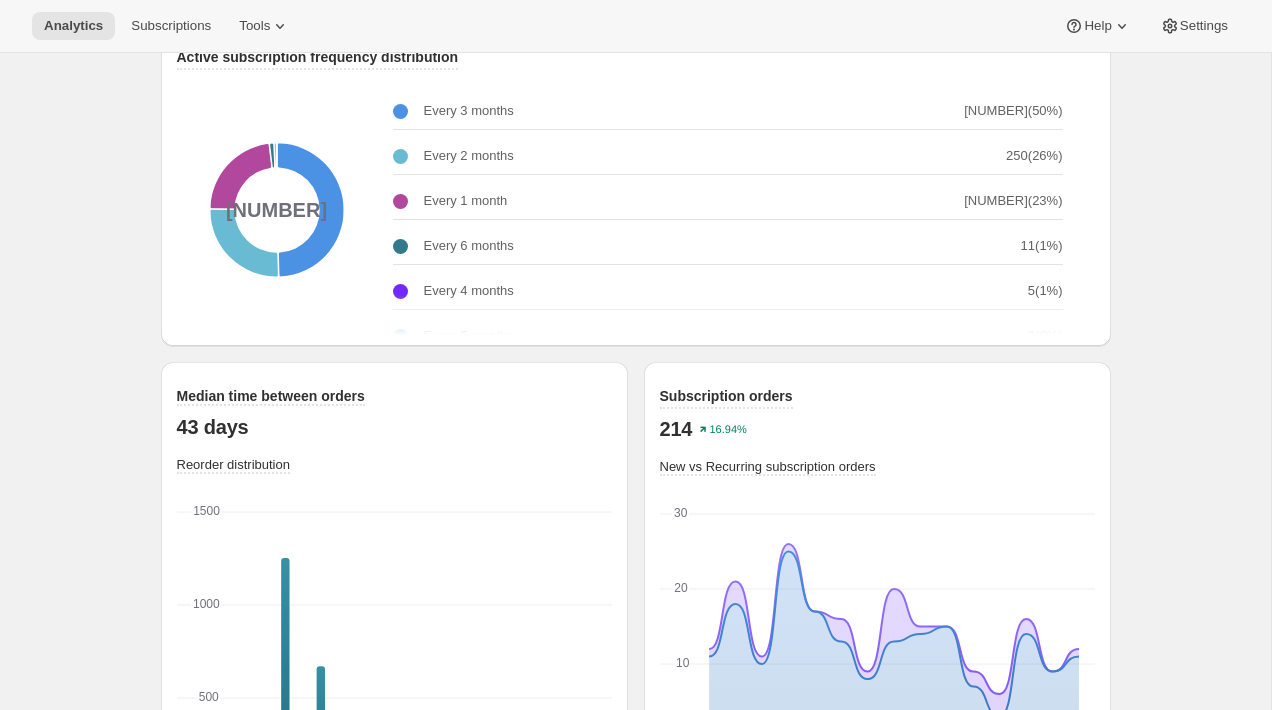 scroll, scrollTop: 2852, scrollLeft: 0, axis: vertical 